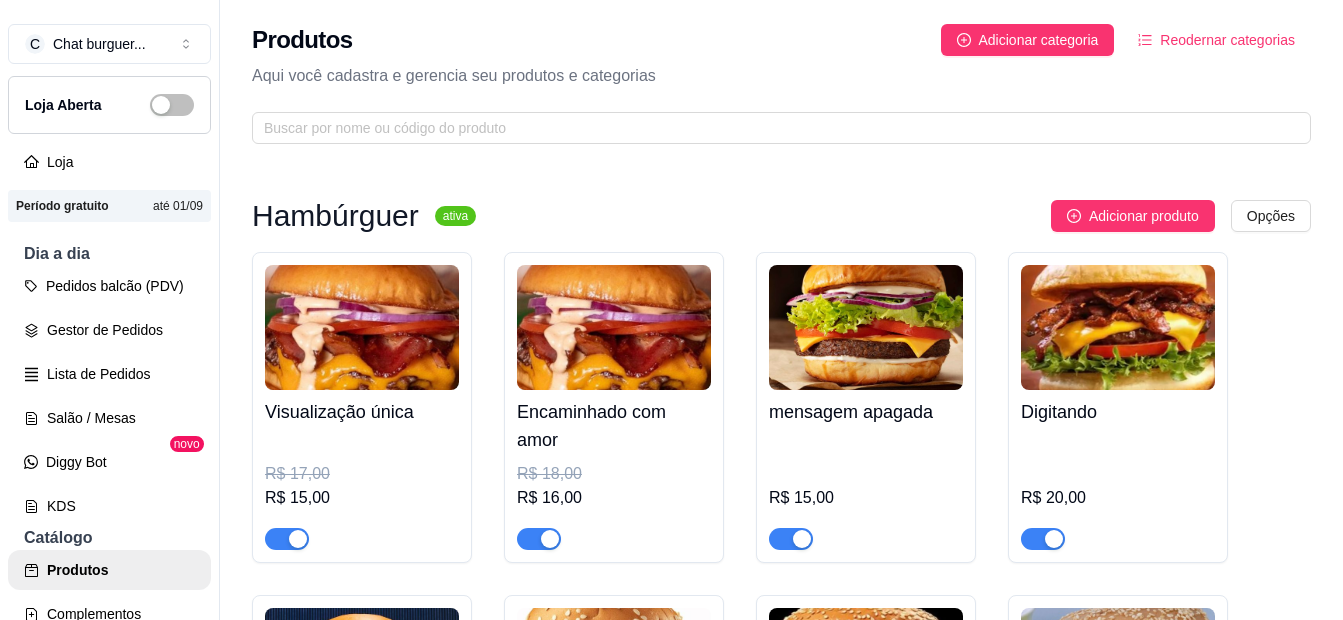 scroll, scrollTop: 0, scrollLeft: 0, axis: both 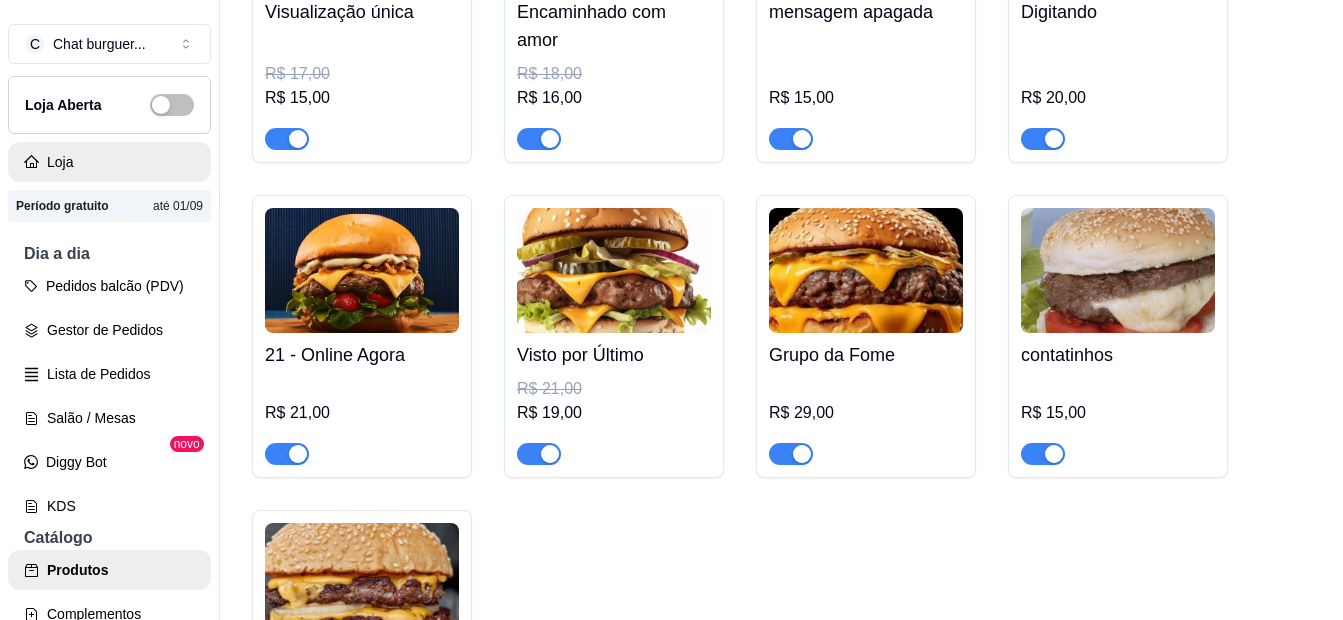 click on "Loja" at bounding box center (109, 162) 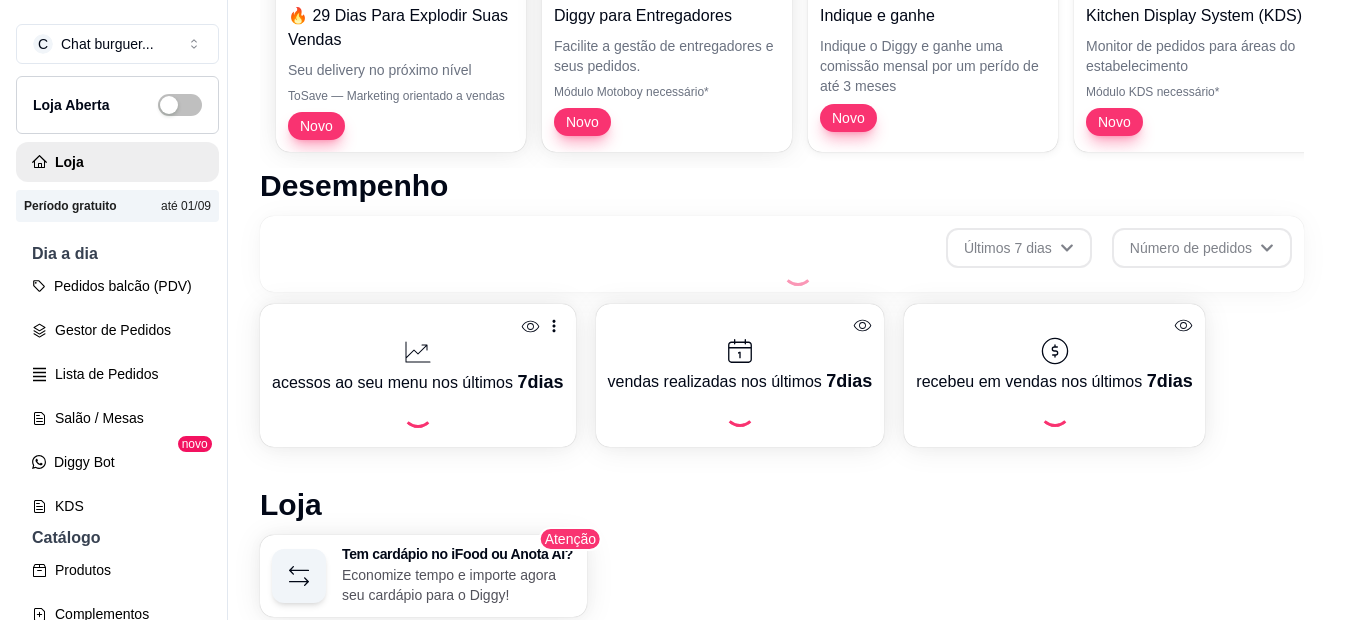 scroll, scrollTop: 32, scrollLeft: 0, axis: vertical 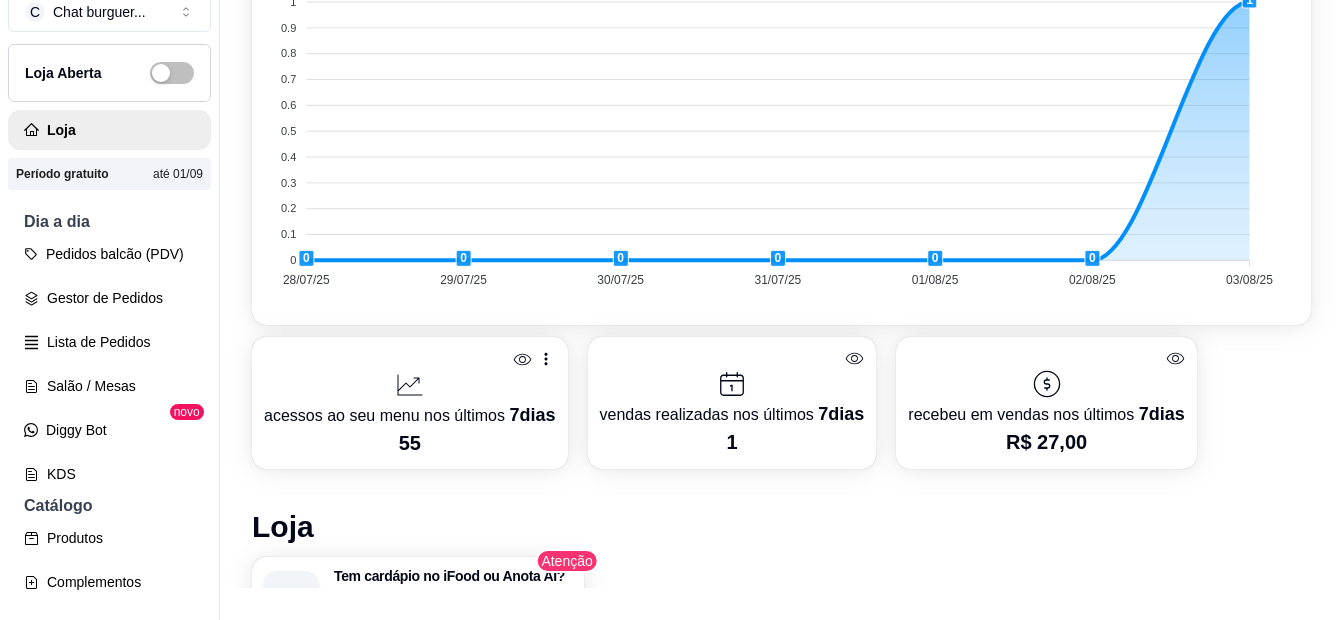 click on "1" at bounding box center (732, 442) 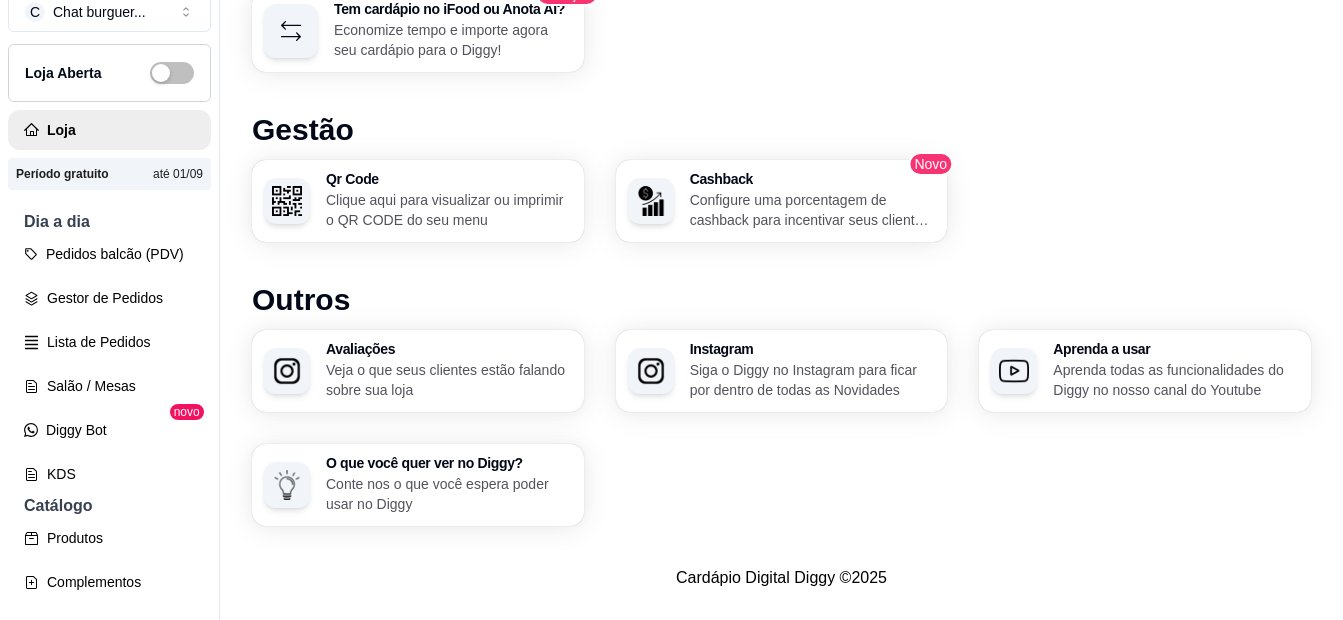 scroll, scrollTop: 1299, scrollLeft: 0, axis: vertical 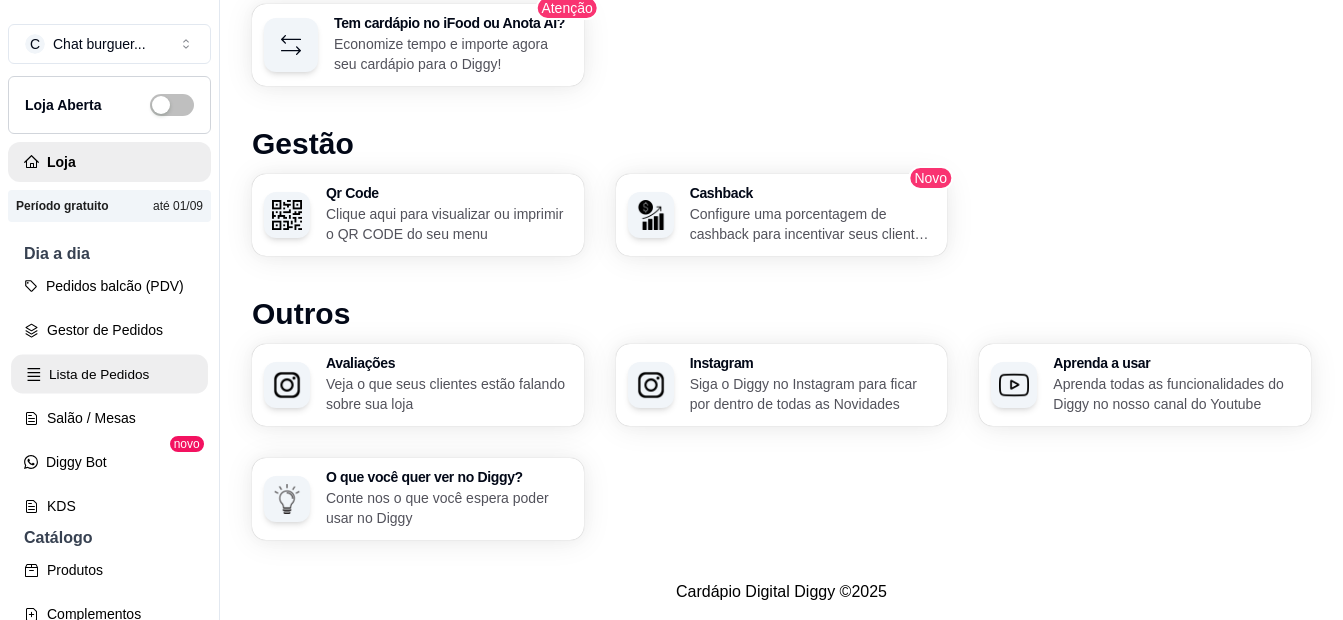 click on "Lista de Pedidos" at bounding box center (109, 374) 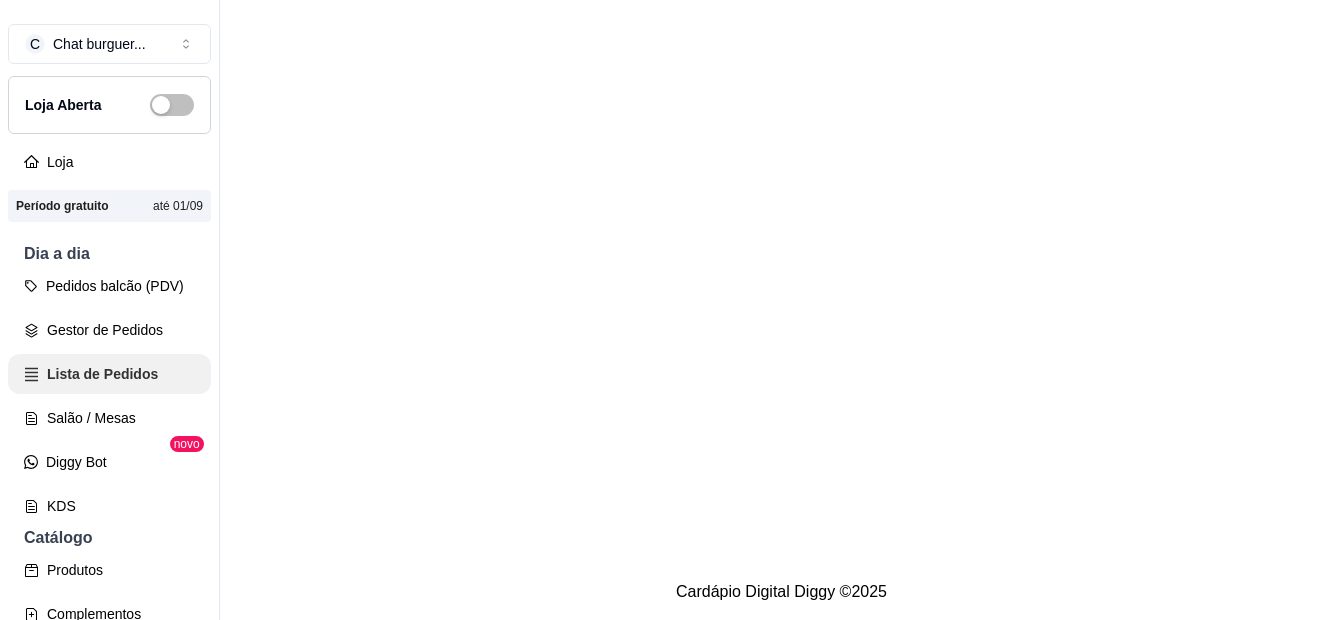 scroll, scrollTop: 0, scrollLeft: 0, axis: both 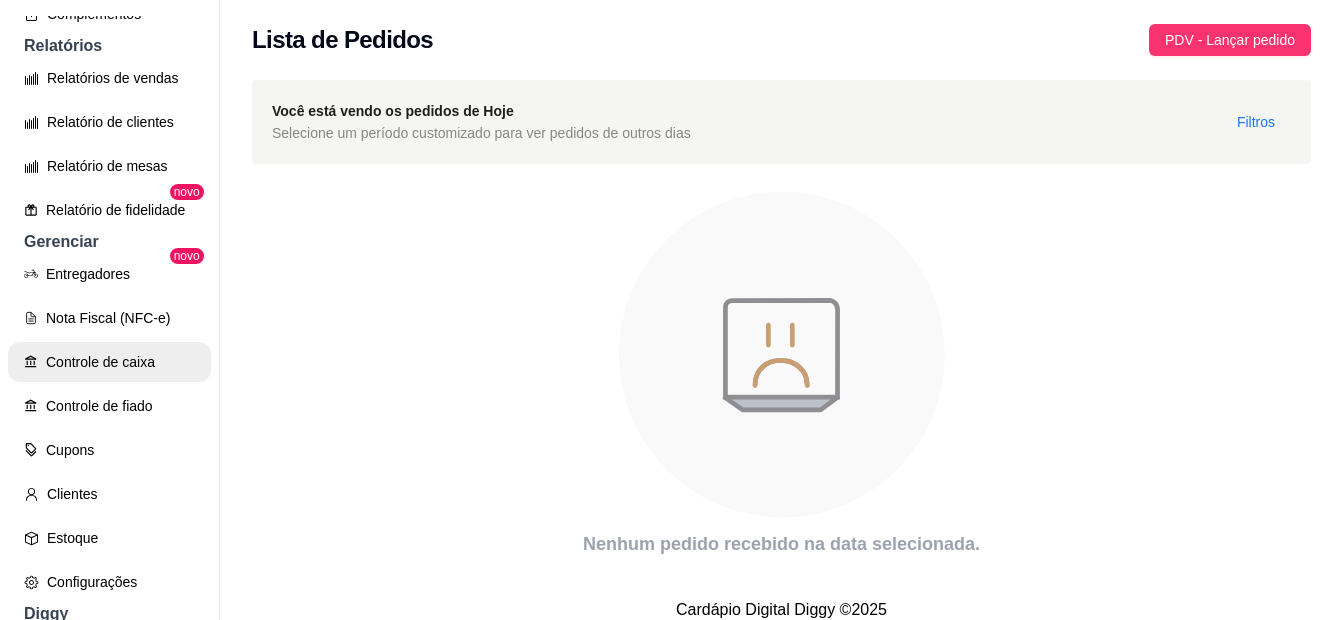 click on "Controle de caixa" at bounding box center (109, 362) 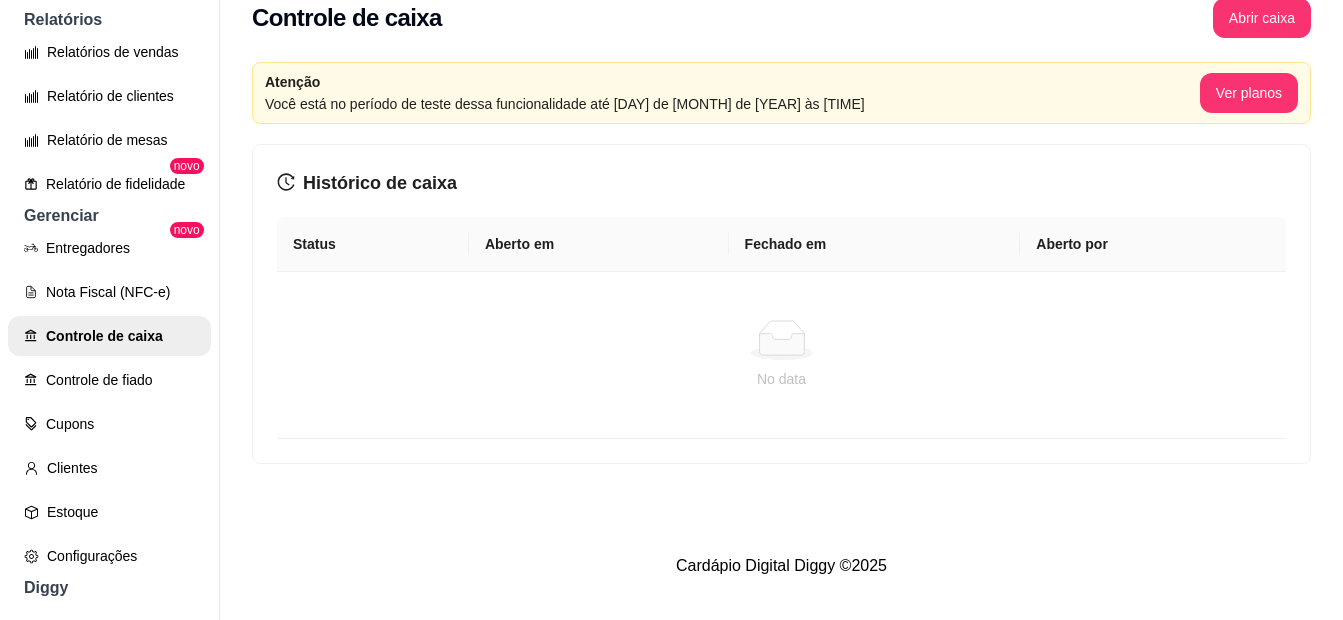 scroll, scrollTop: 32, scrollLeft: 0, axis: vertical 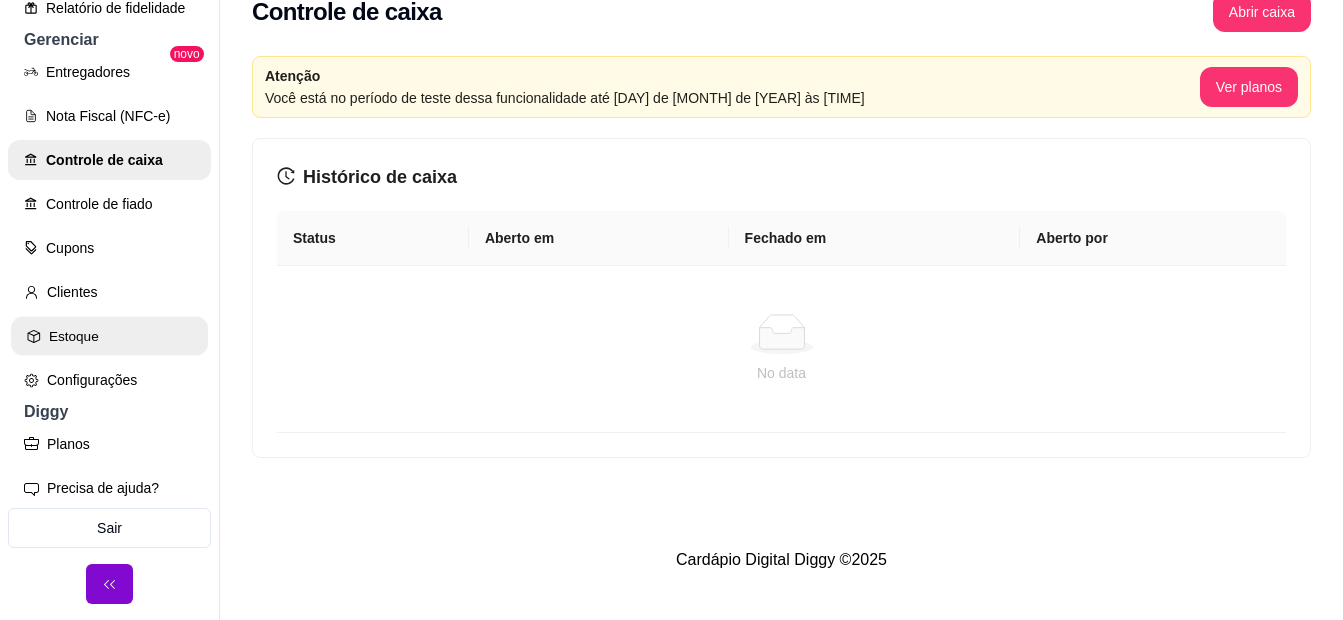 click on "Estoque" at bounding box center [109, 336] 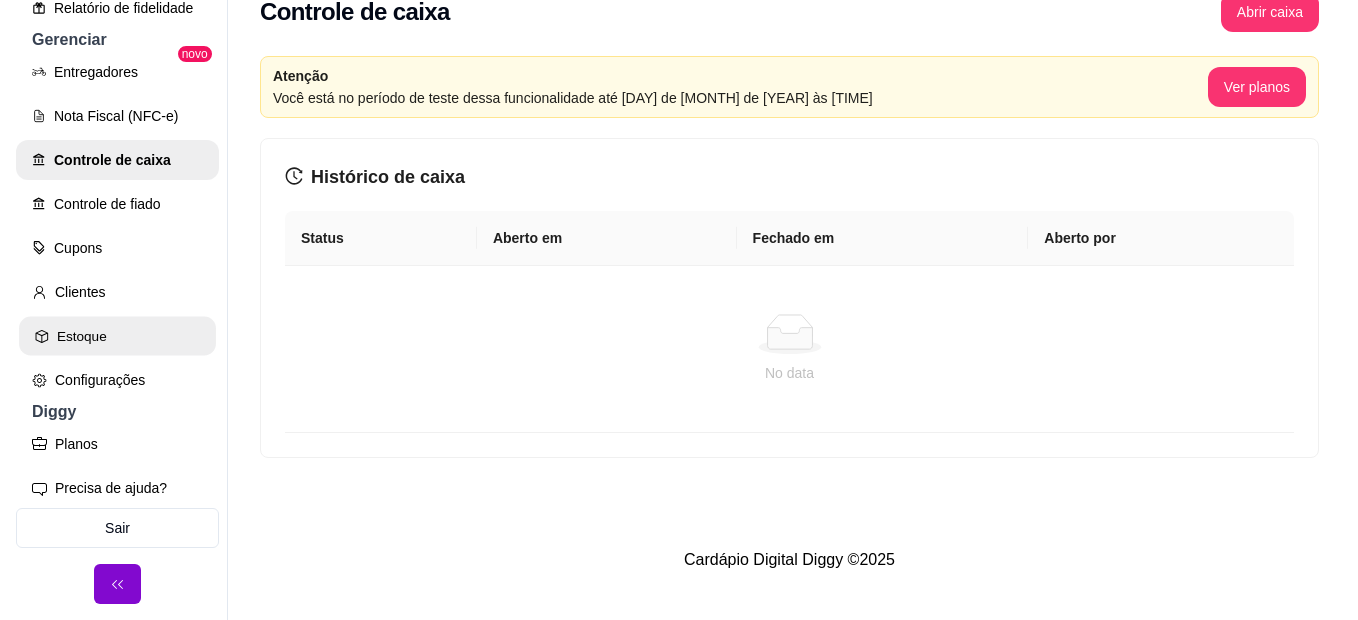 scroll, scrollTop: 0, scrollLeft: 0, axis: both 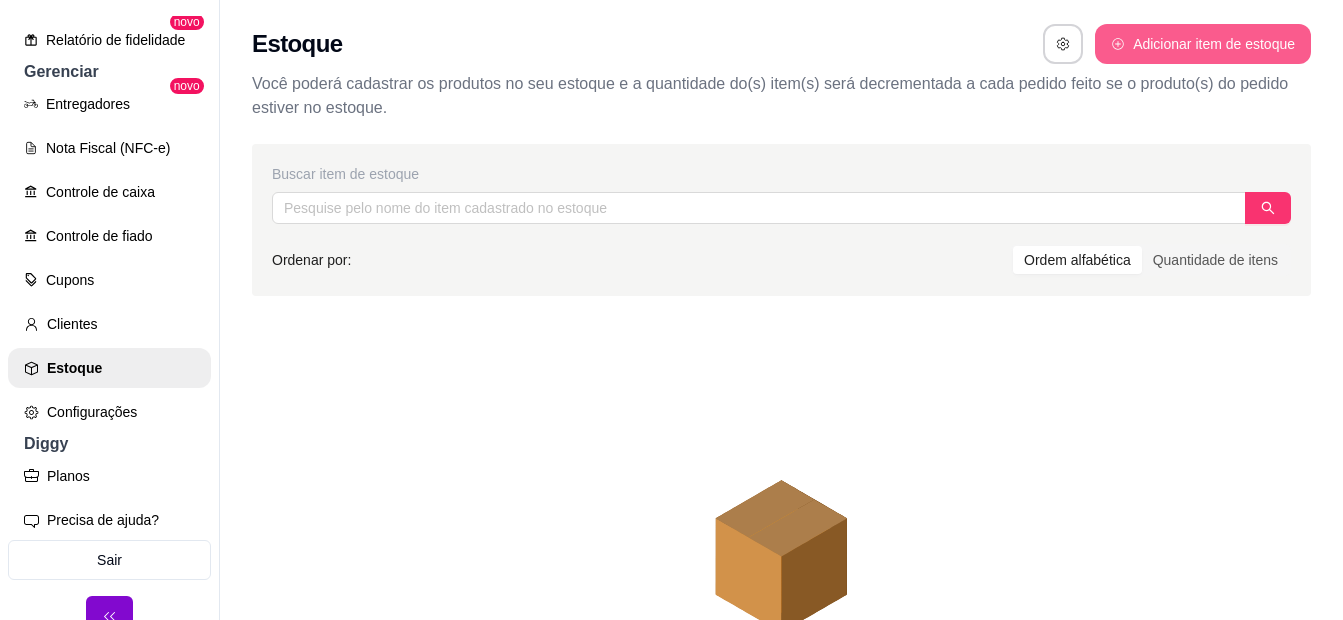 click on "Adicionar item de estoque" at bounding box center (1203, 44) 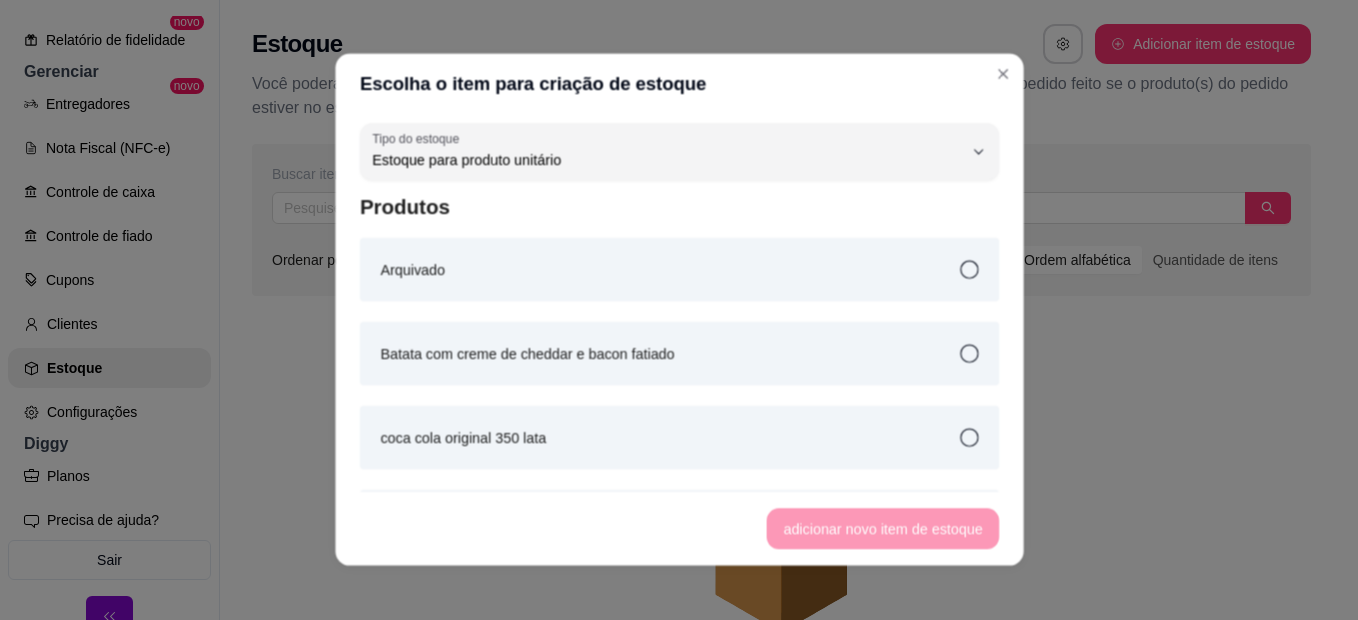 scroll, scrollTop: 19, scrollLeft: 0, axis: vertical 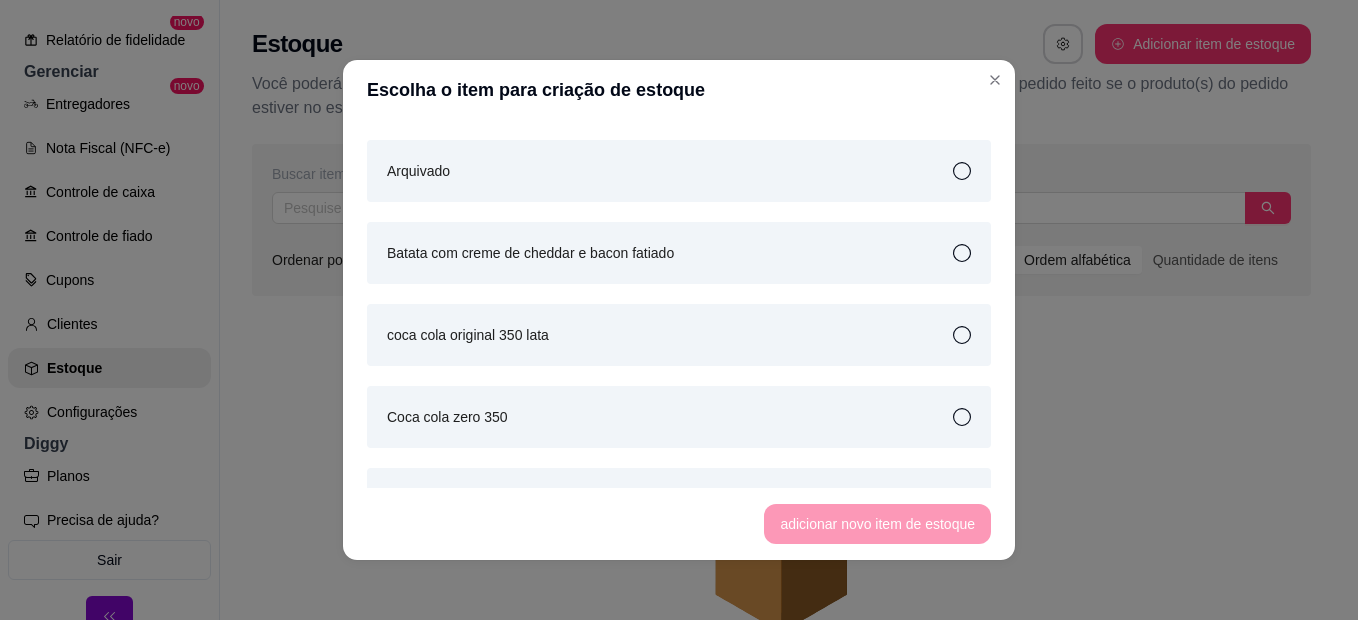 click on "coca cola original 350 lata" at bounding box center [679, 335] 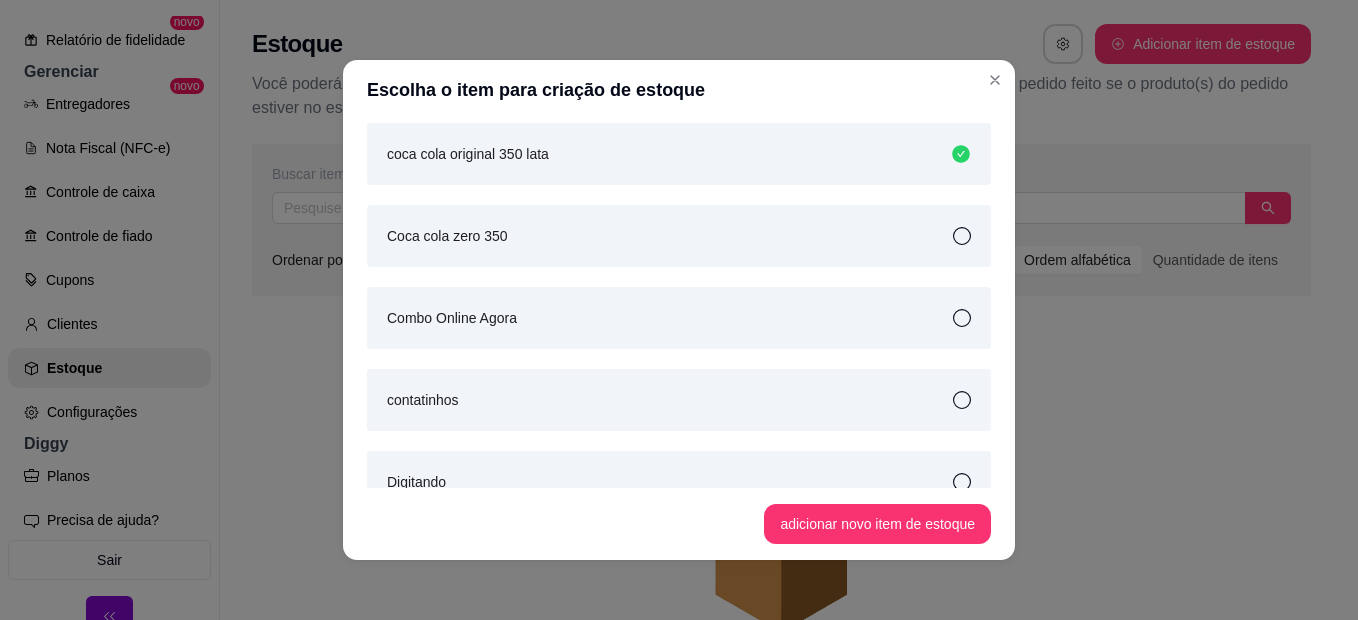 scroll, scrollTop: 300, scrollLeft: 0, axis: vertical 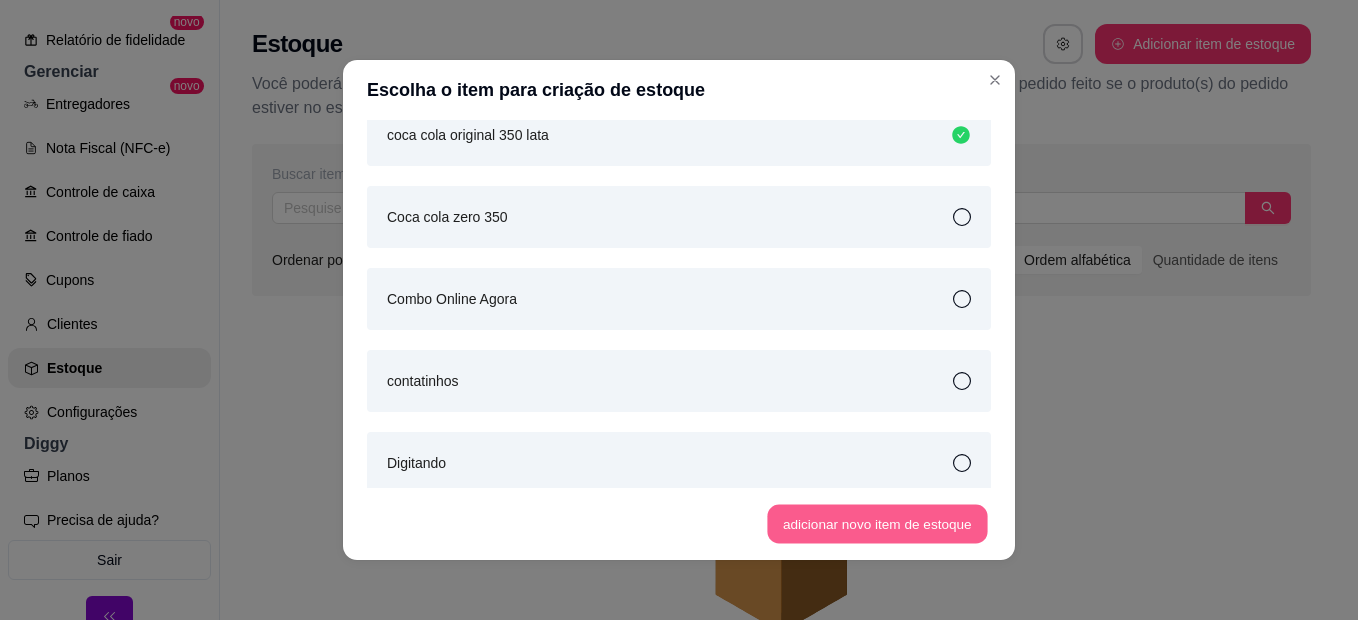 click on "adicionar novo item de estoque" at bounding box center [878, 524] 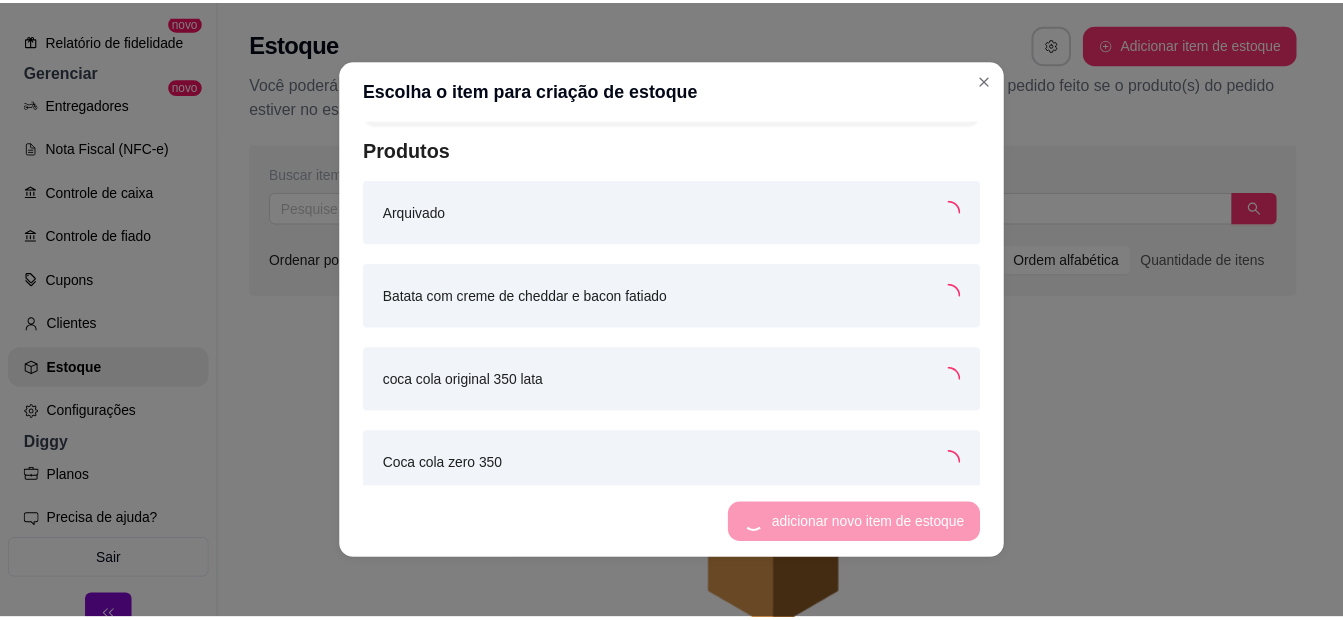 scroll, scrollTop: 0, scrollLeft: 0, axis: both 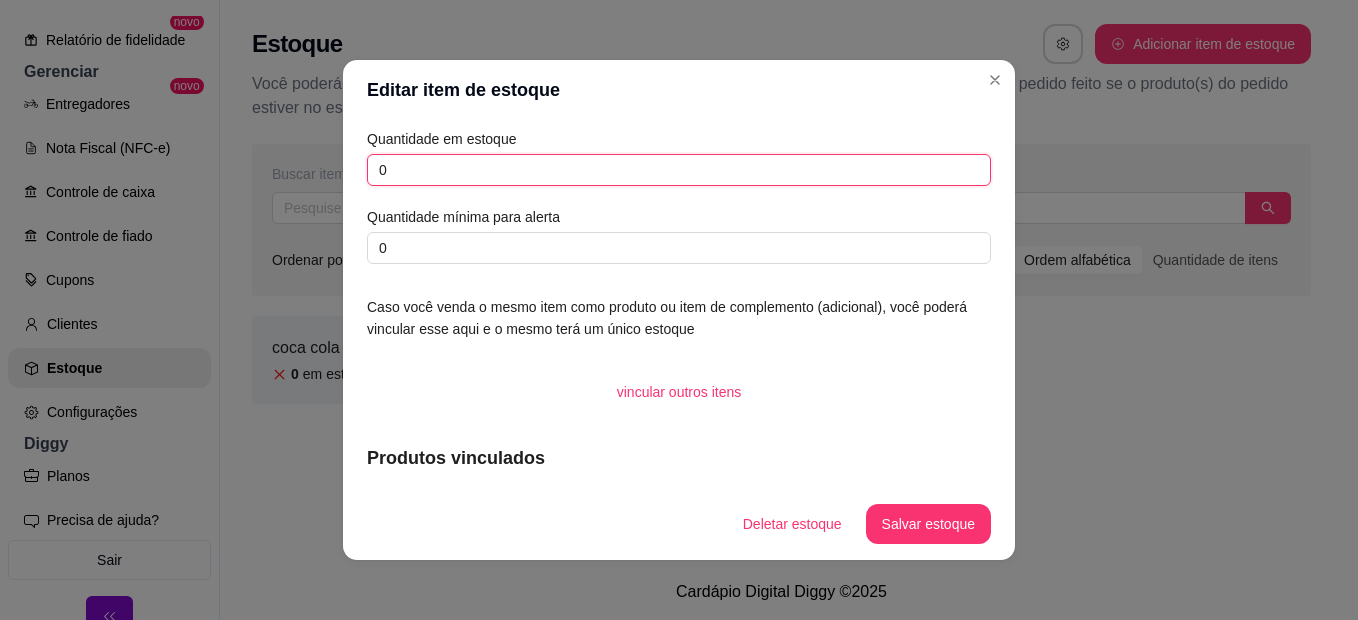 click on "0" at bounding box center (679, 170) 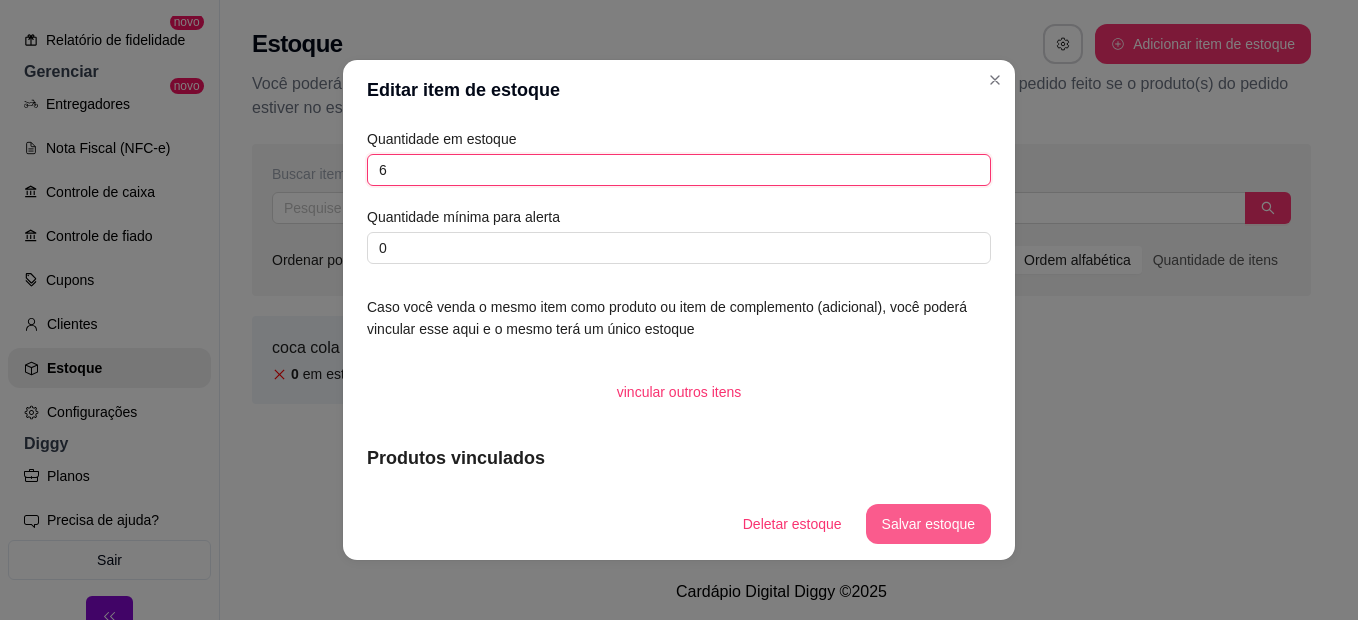 type on "6" 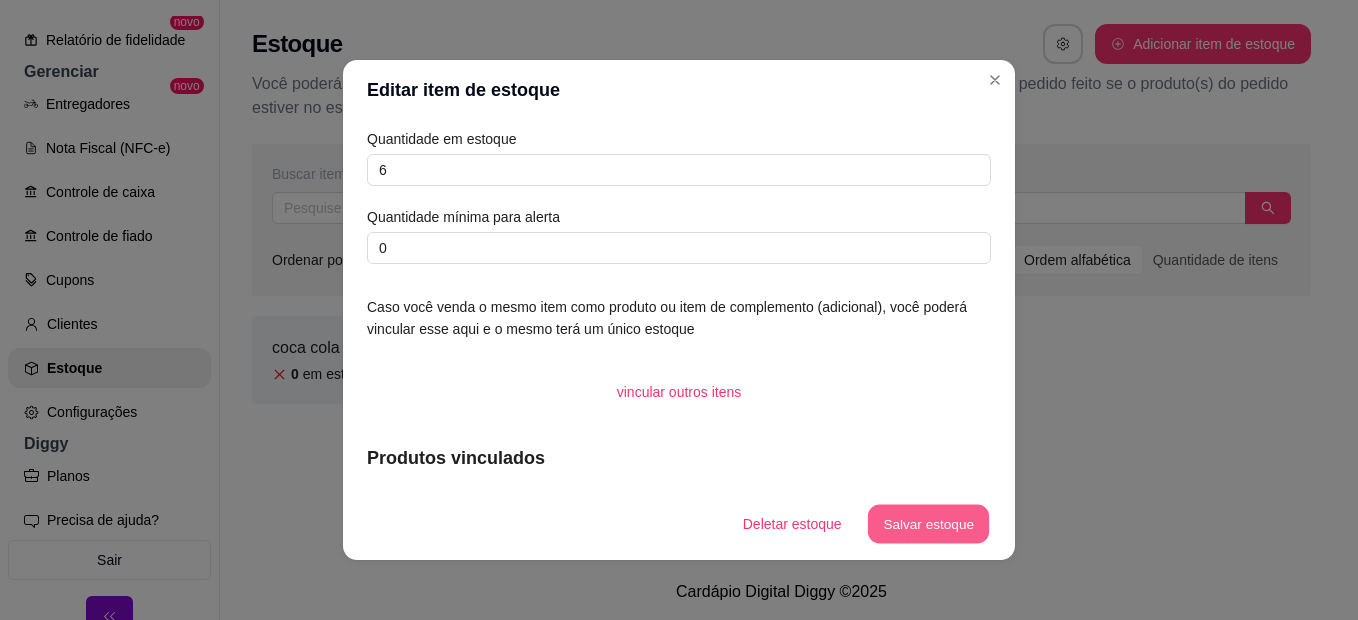 click on "Salvar estoque" at bounding box center (928, 524) 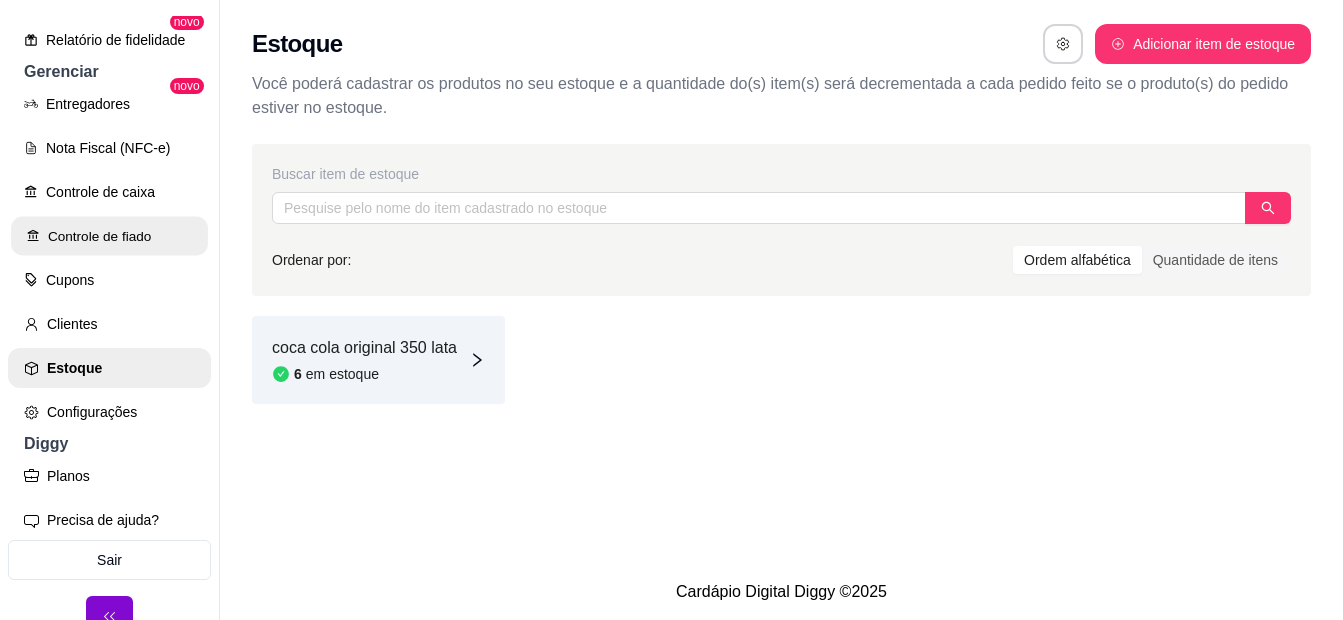 click on "Controle de fiado" at bounding box center (109, 236) 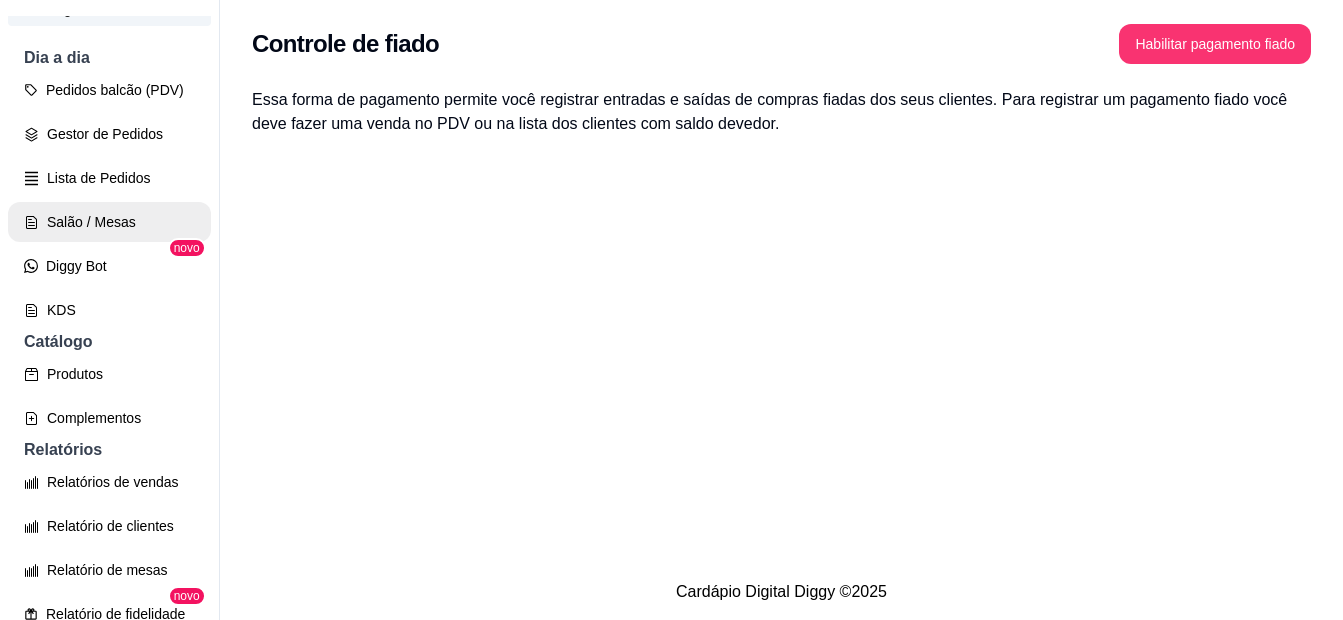 scroll, scrollTop: 194, scrollLeft: 0, axis: vertical 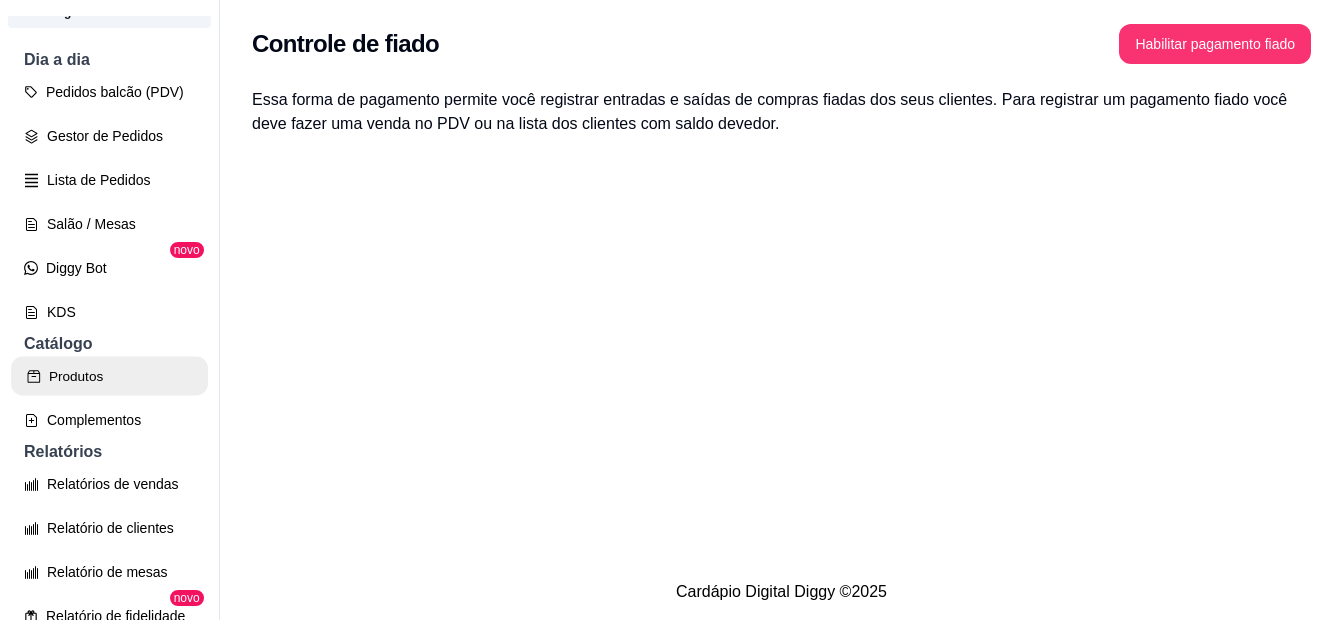 click on "Produtos" at bounding box center [109, 376] 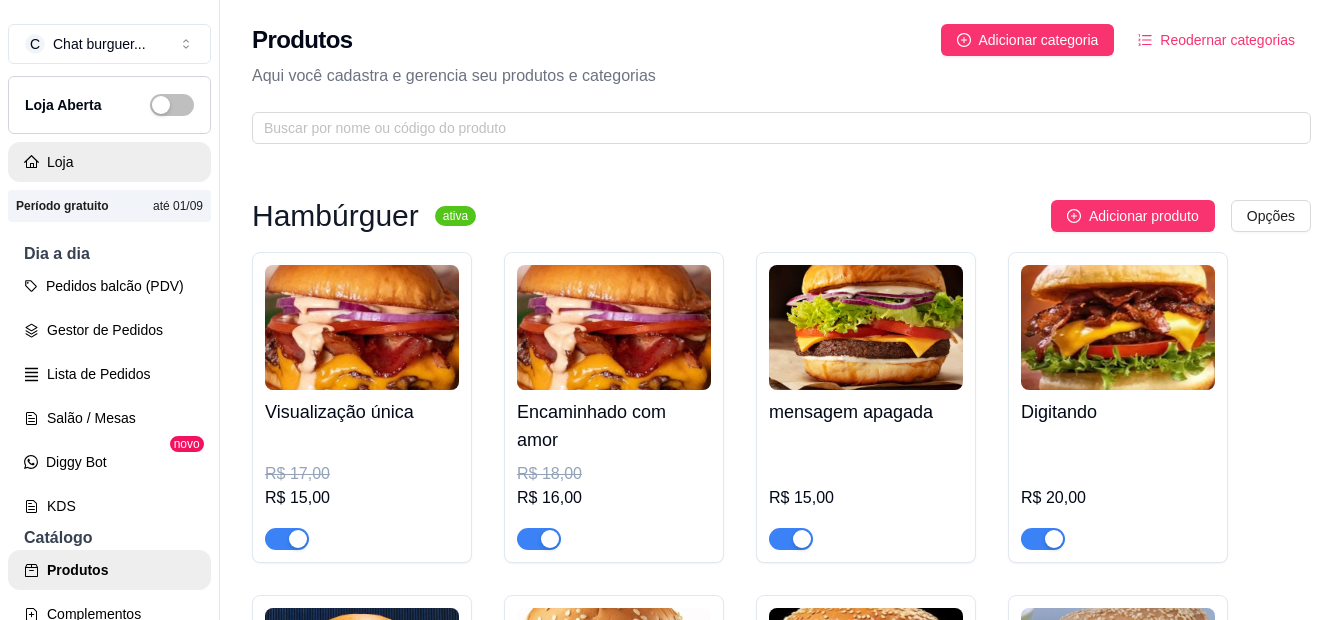 scroll, scrollTop: 0, scrollLeft: 0, axis: both 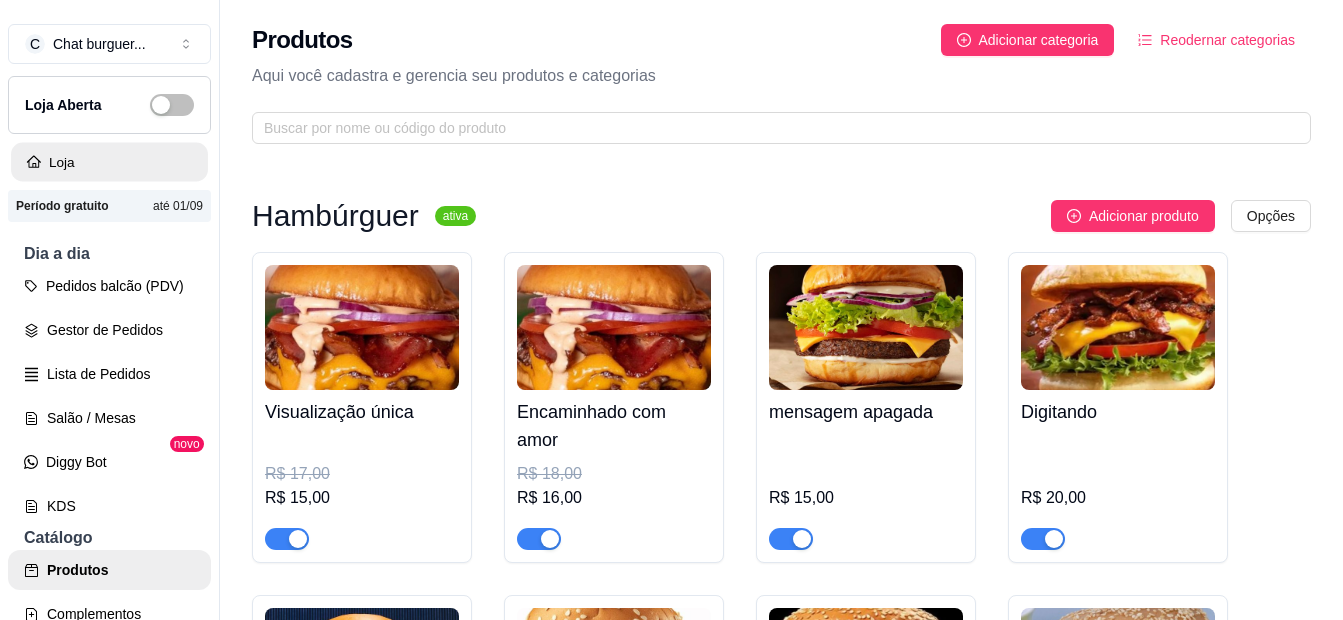 click on "Loja" at bounding box center [109, 162] 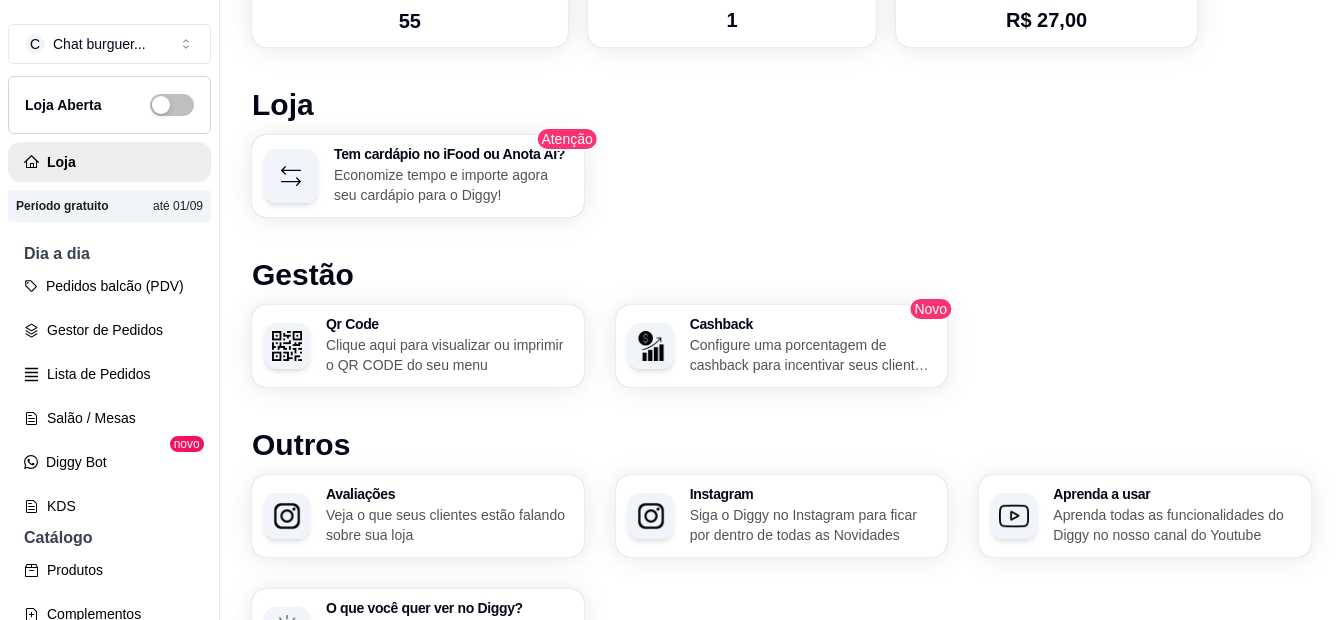 scroll, scrollTop: 1299, scrollLeft: 0, axis: vertical 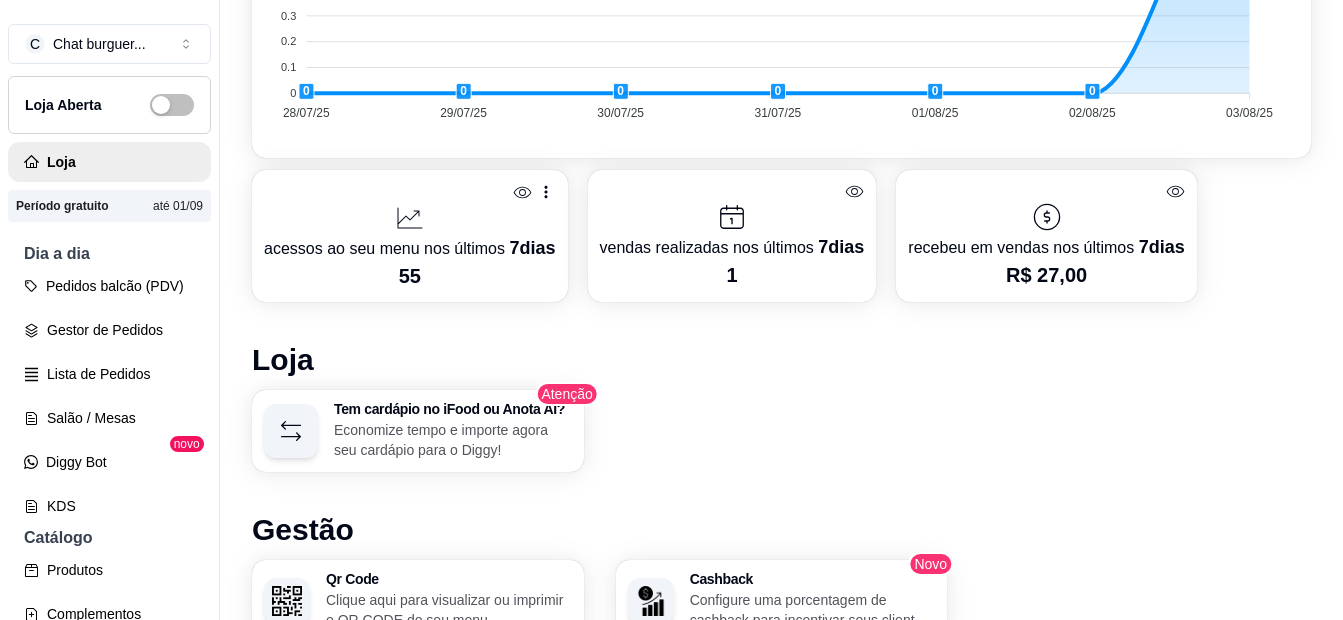 click on "Período gratuito" at bounding box center (62, 206) 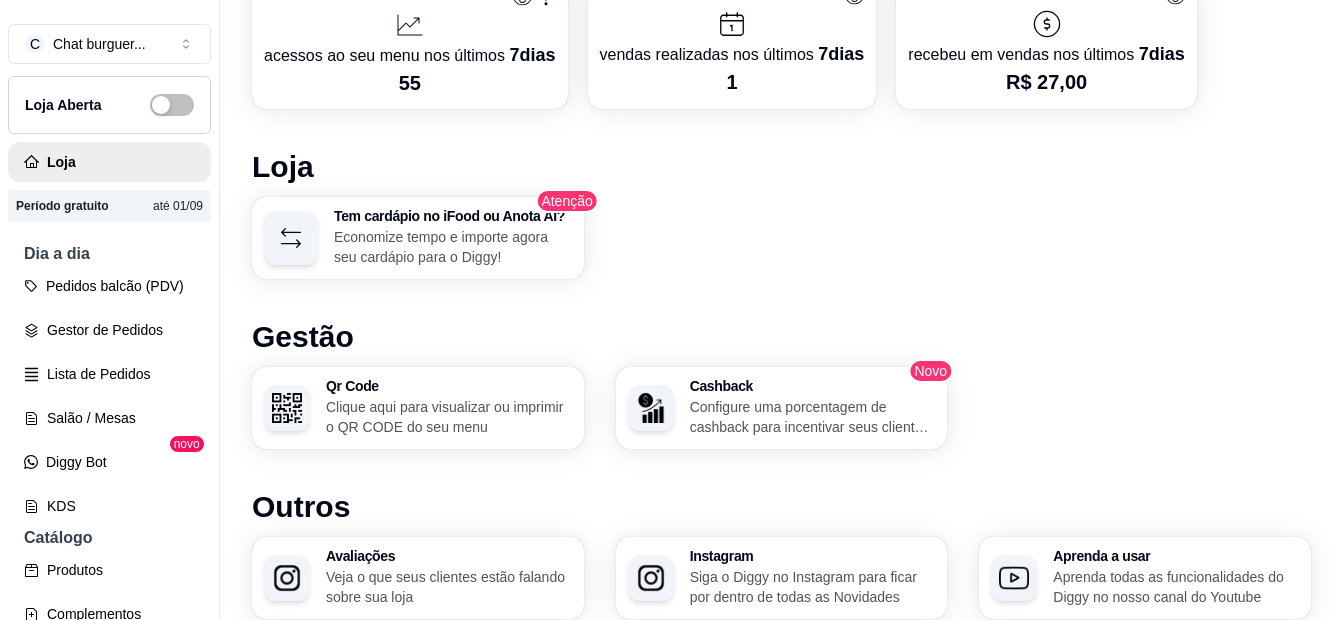 scroll, scrollTop: 1299, scrollLeft: 0, axis: vertical 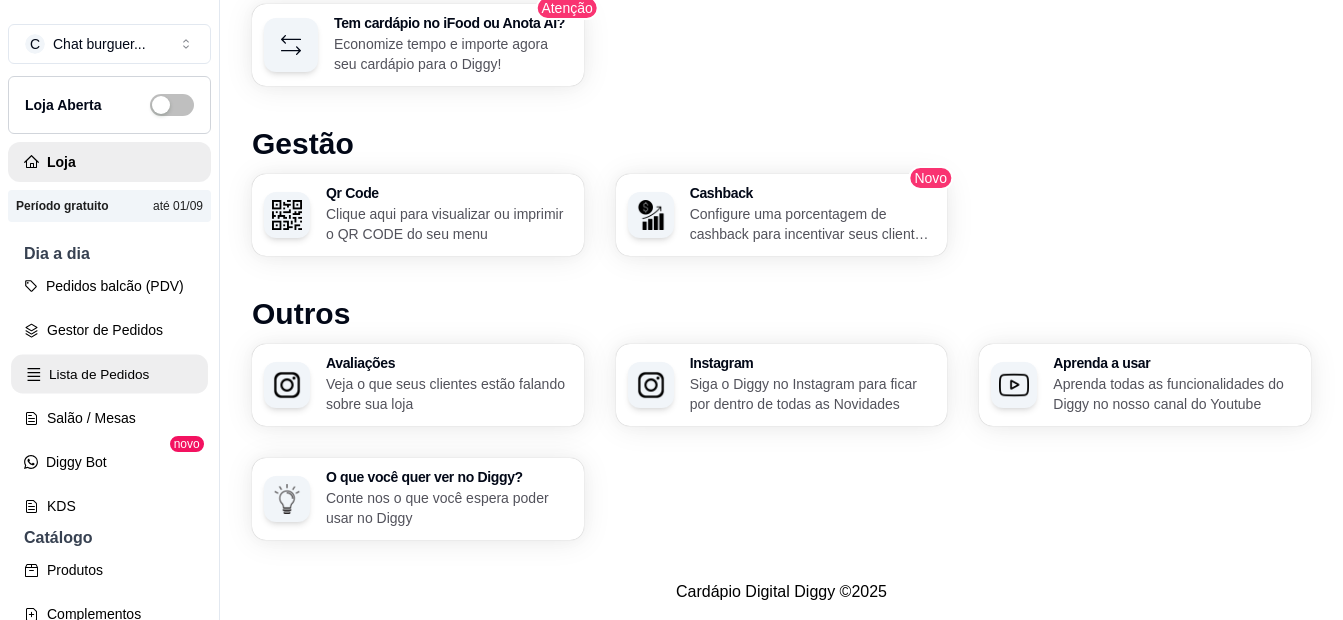 click on "Lista de Pedidos" at bounding box center (109, 374) 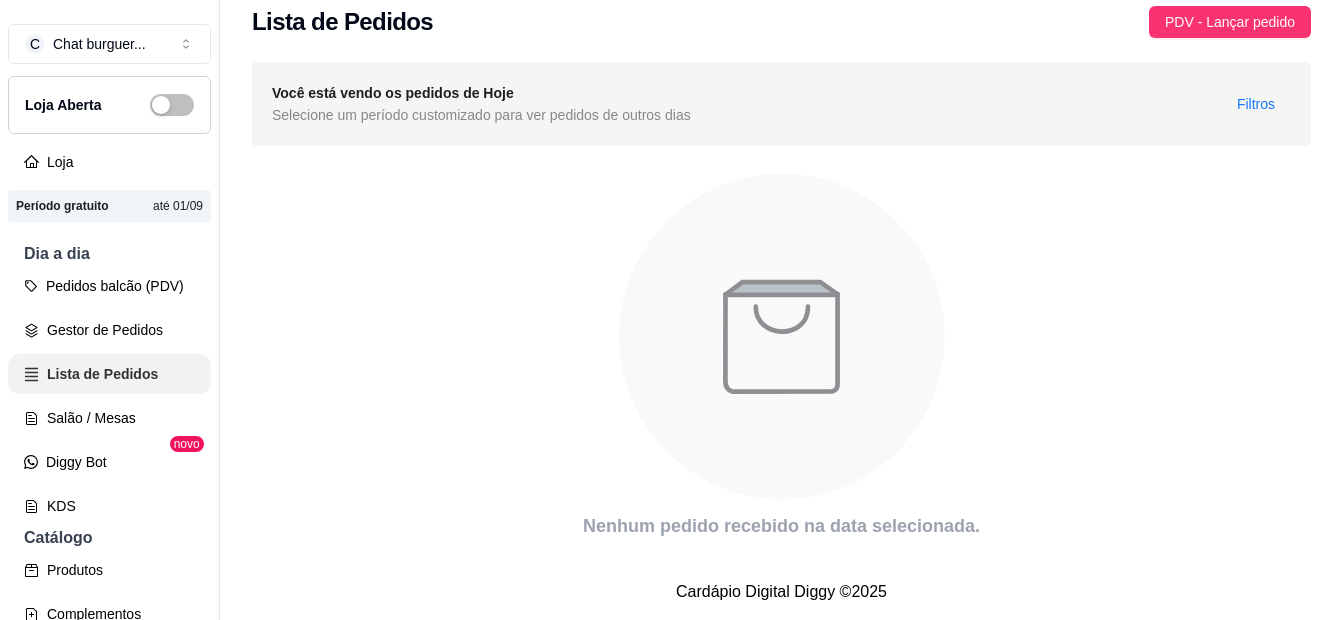 scroll, scrollTop: 0, scrollLeft: 0, axis: both 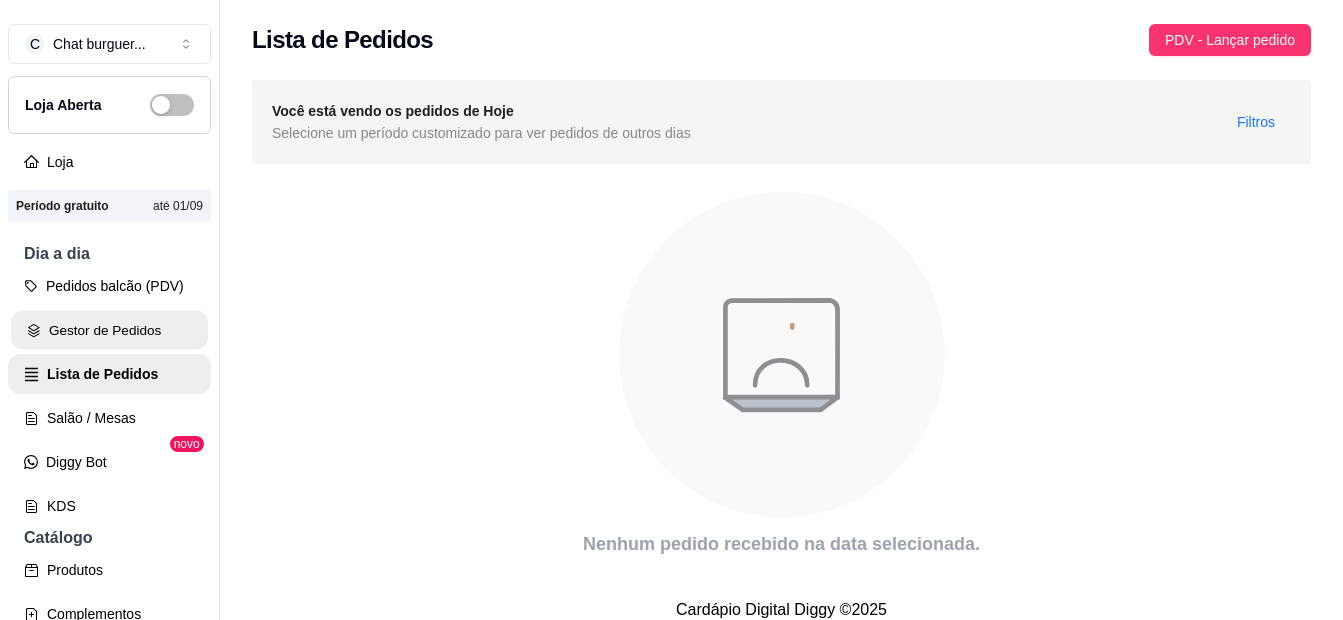 click on "Gestor de Pedidos" at bounding box center (109, 330) 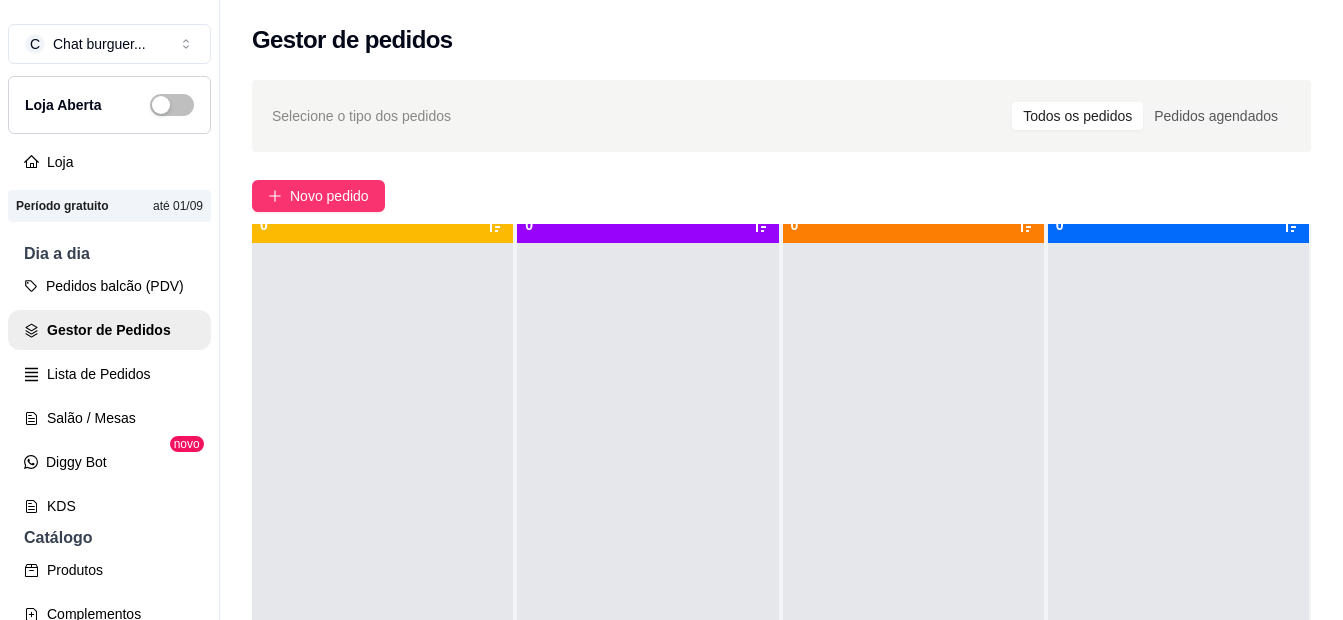 scroll, scrollTop: 56, scrollLeft: 0, axis: vertical 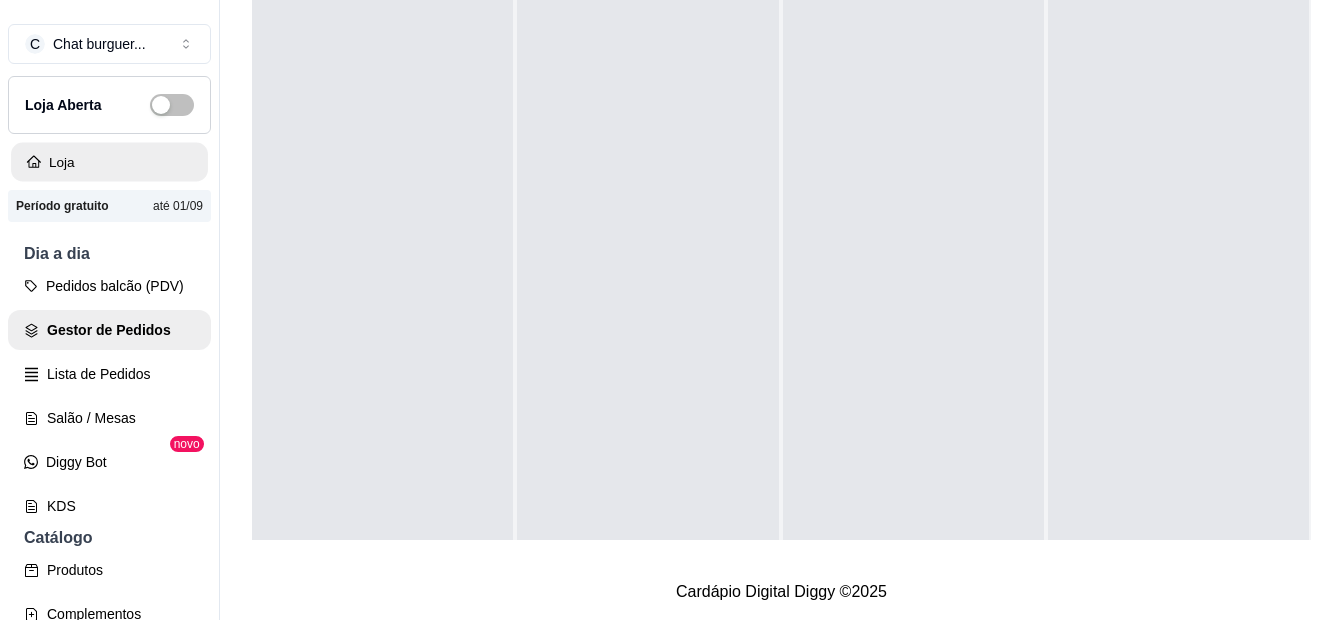 click on "Loja" at bounding box center [109, 162] 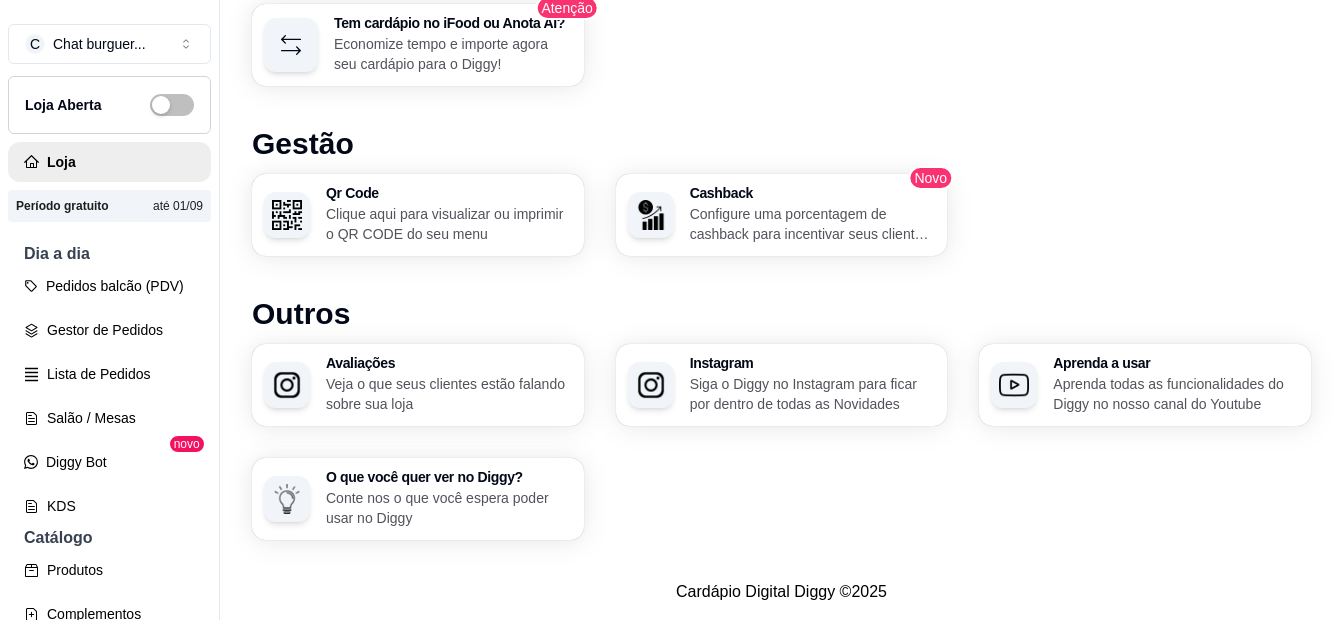 scroll, scrollTop: 1299, scrollLeft: 0, axis: vertical 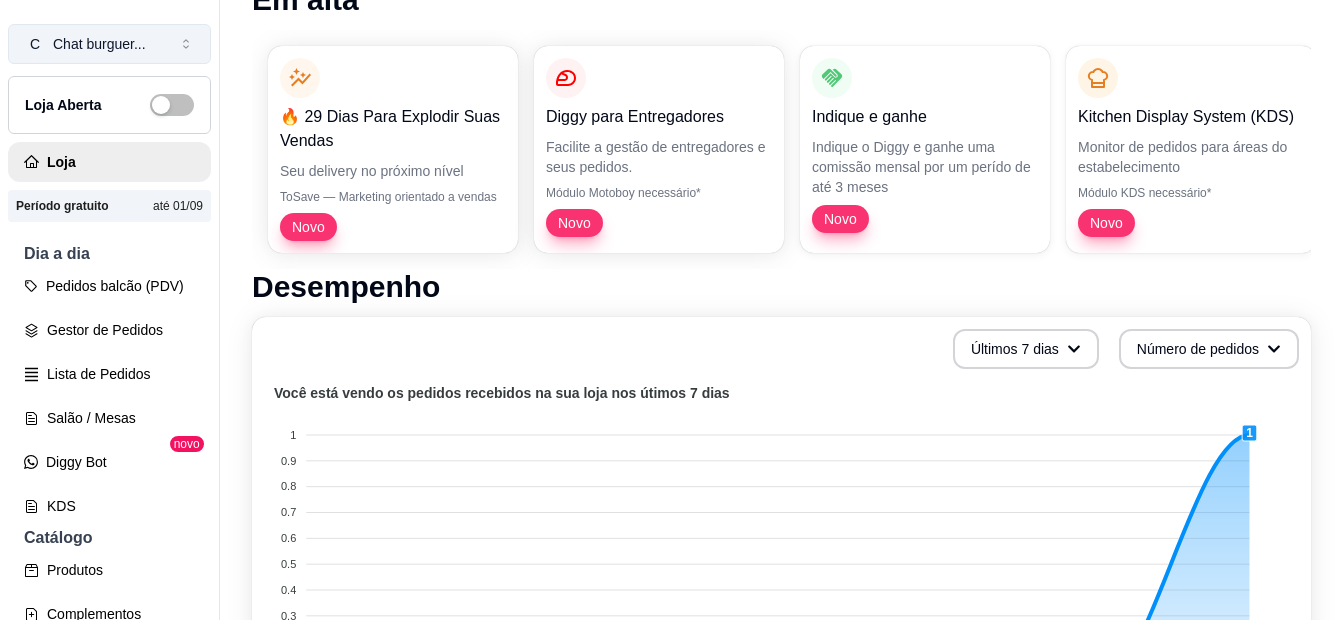 click on "Chat burguer  ..." at bounding box center [99, 44] 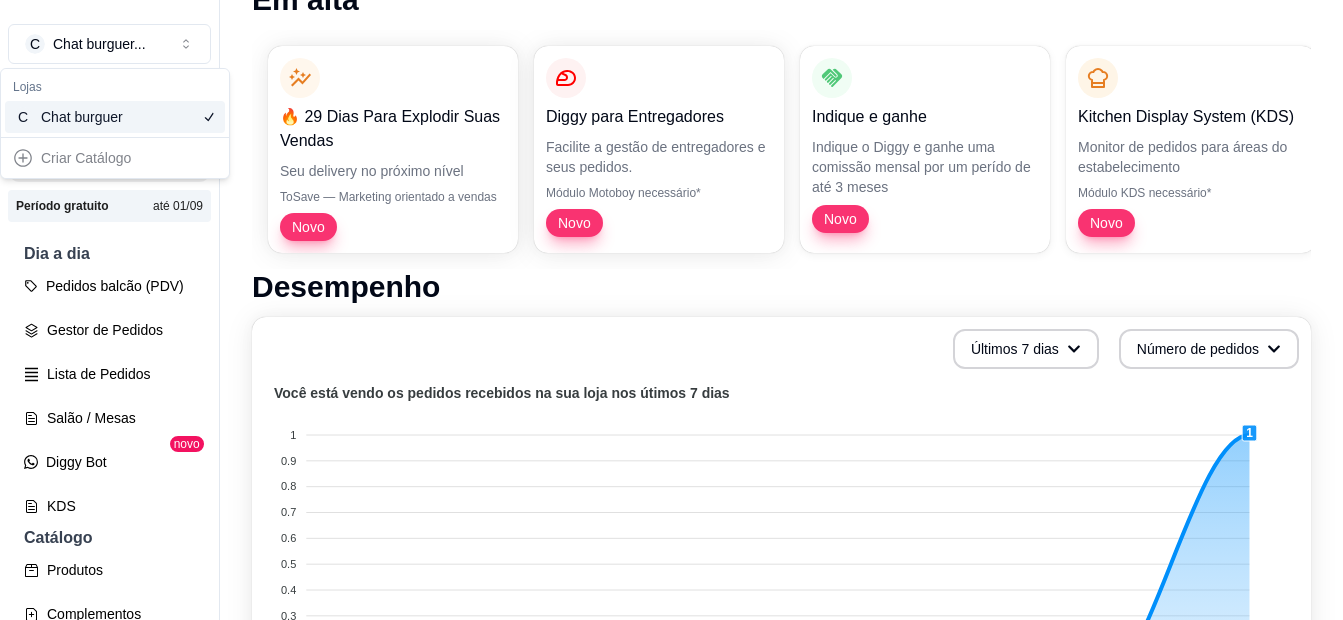 click on "Últimos 7 dias Número de pedidos" at bounding box center (781, 349) 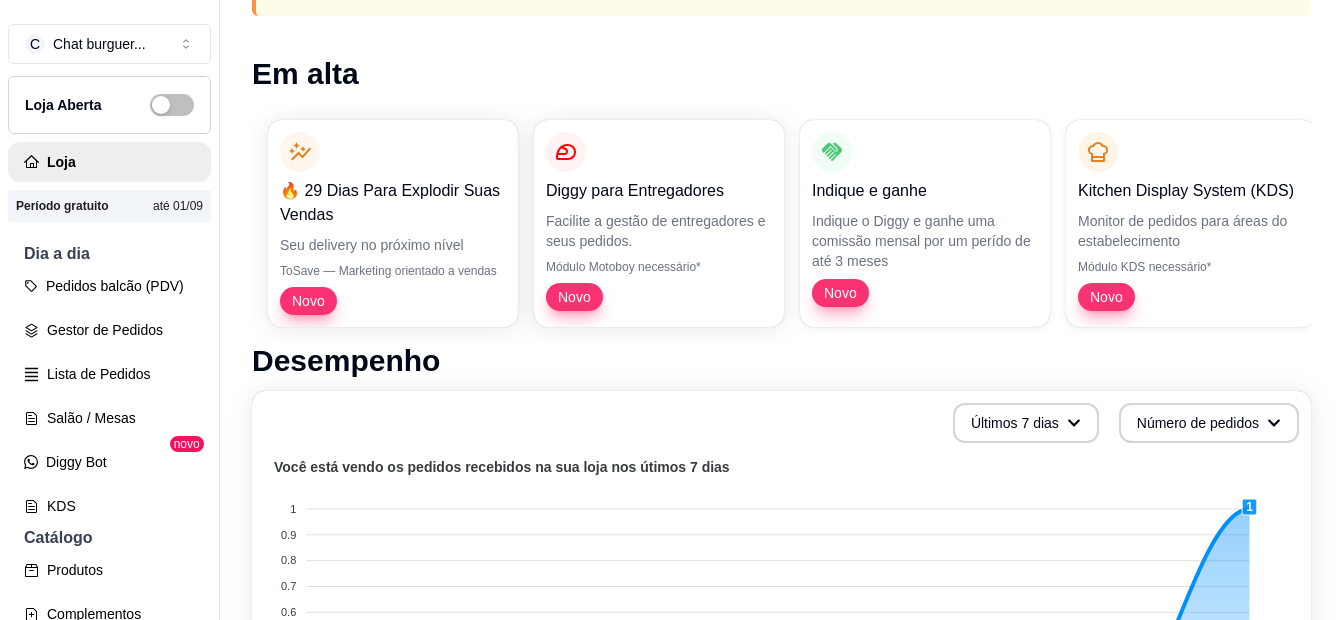 scroll, scrollTop: 0, scrollLeft: 0, axis: both 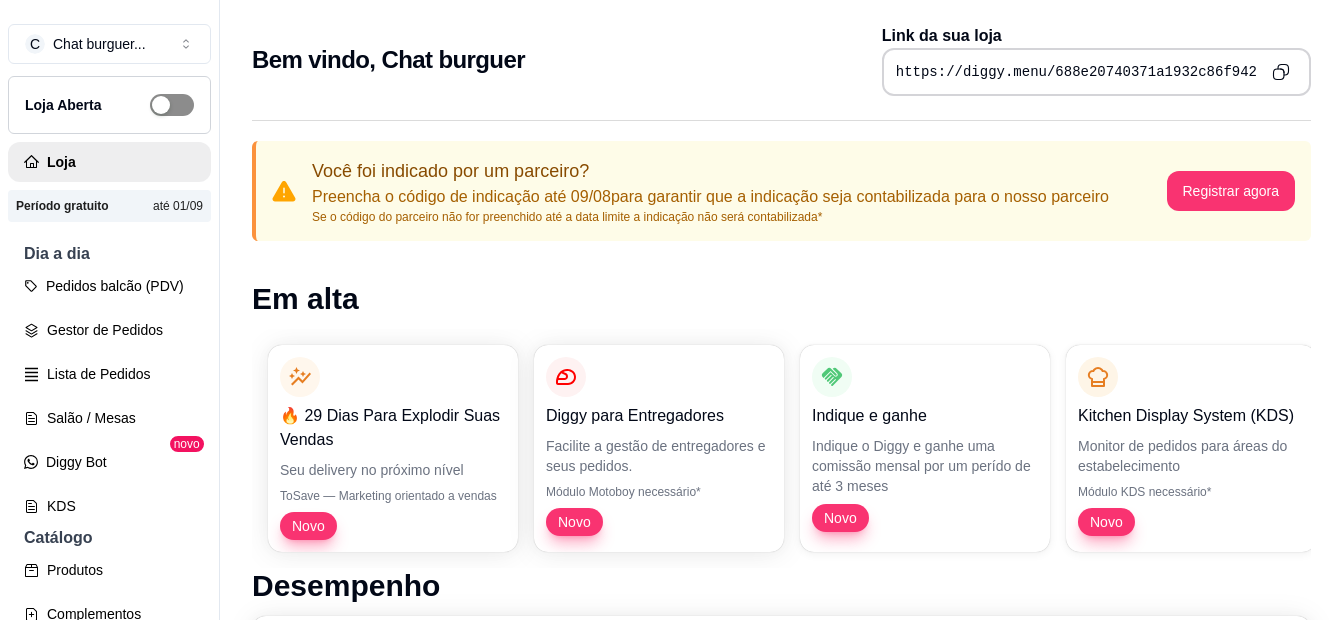 click at bounding box center [172, 105] 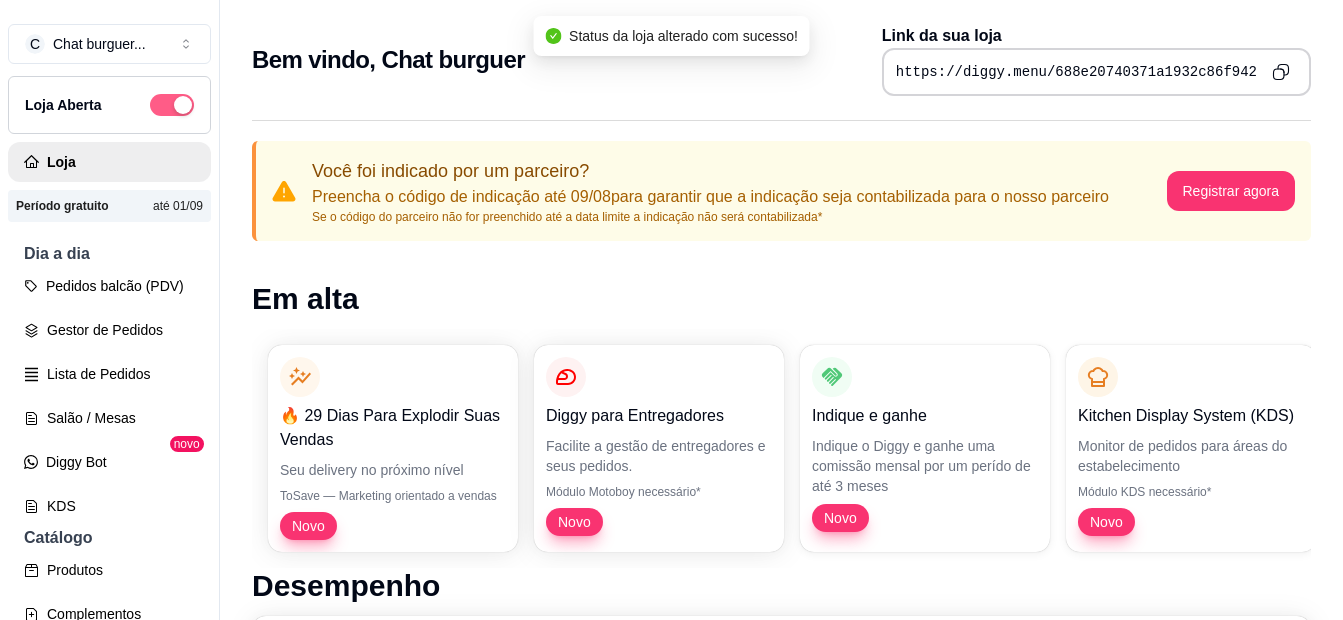 click at bounding box center [183, 105] 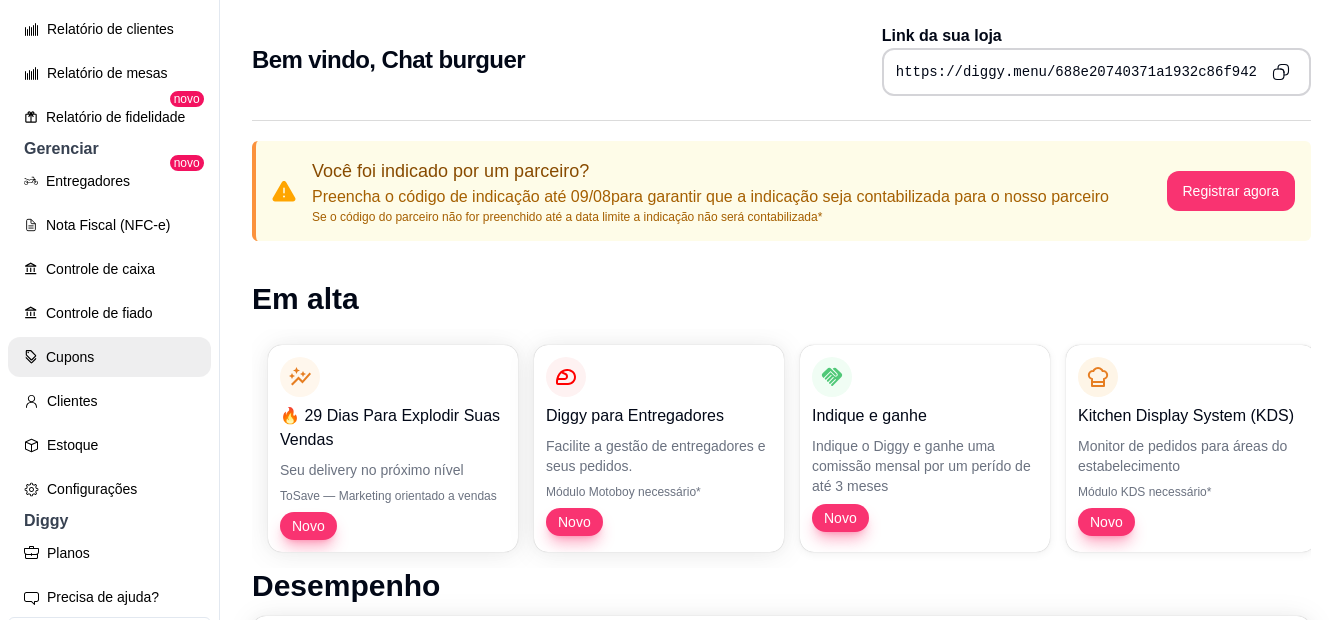 scroll, scrollTop: 794, scrollLeft: 0, axis: vertical 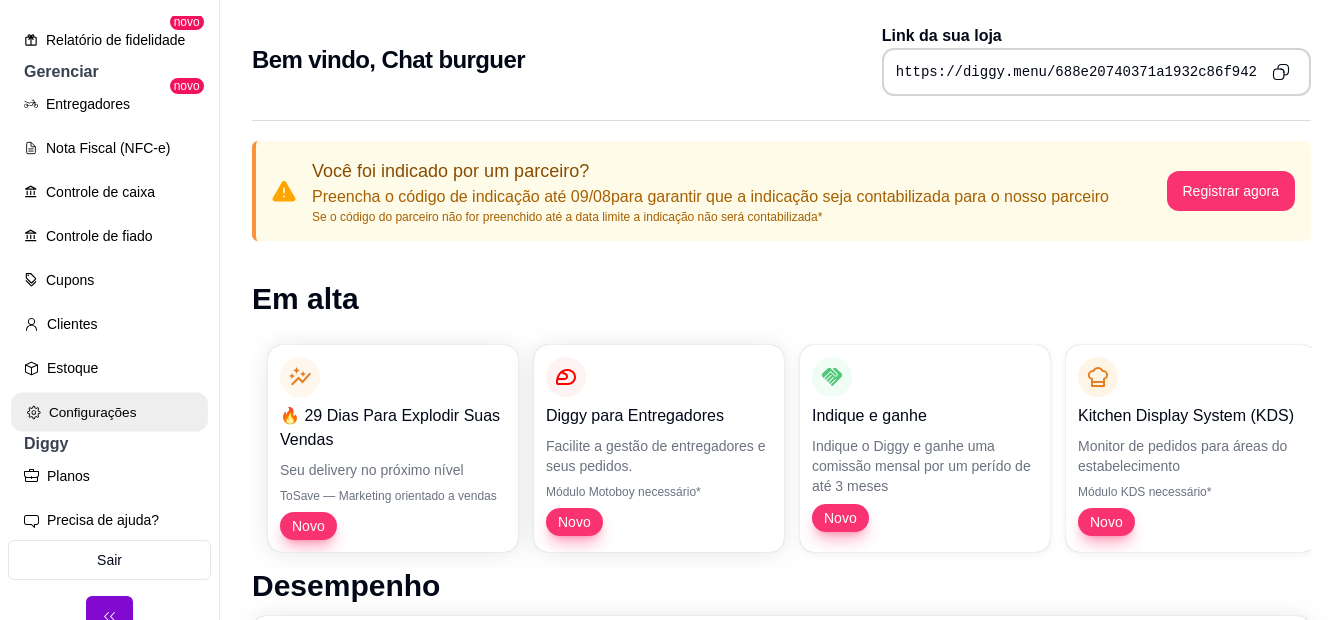 click on "Configurações" at bounding box center [109, 412] 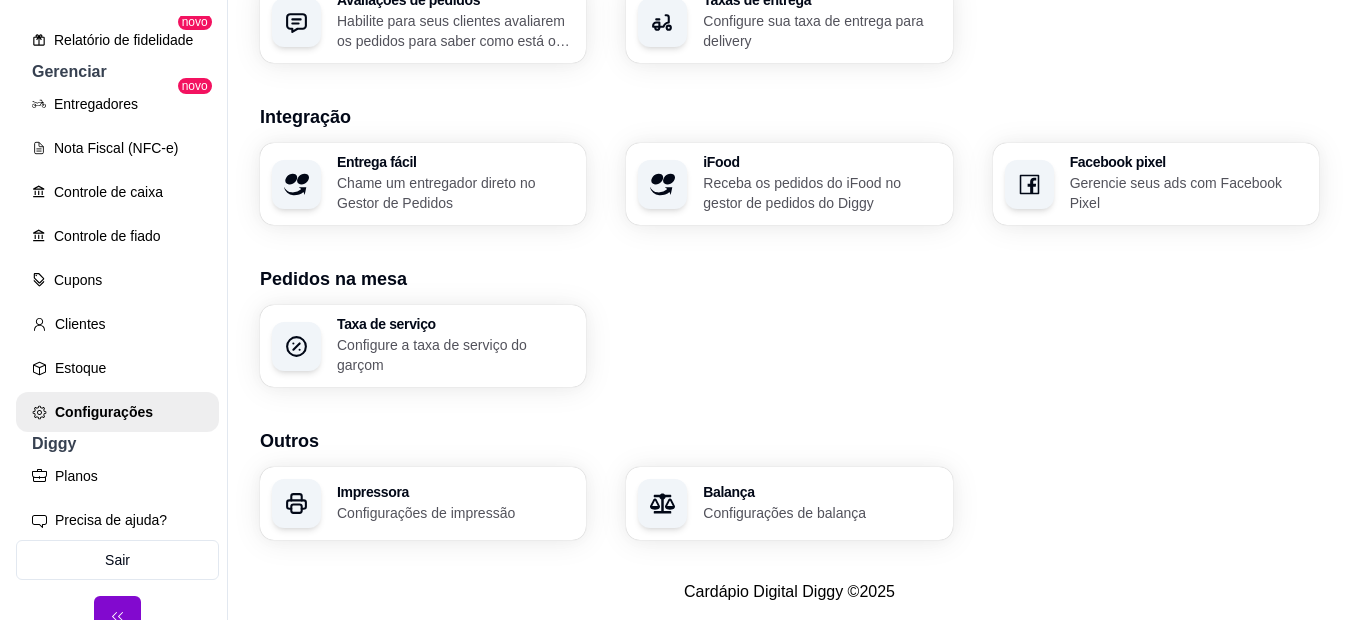 scroll, scrollTop: 804, scrollLeft: 0, axis: vertical 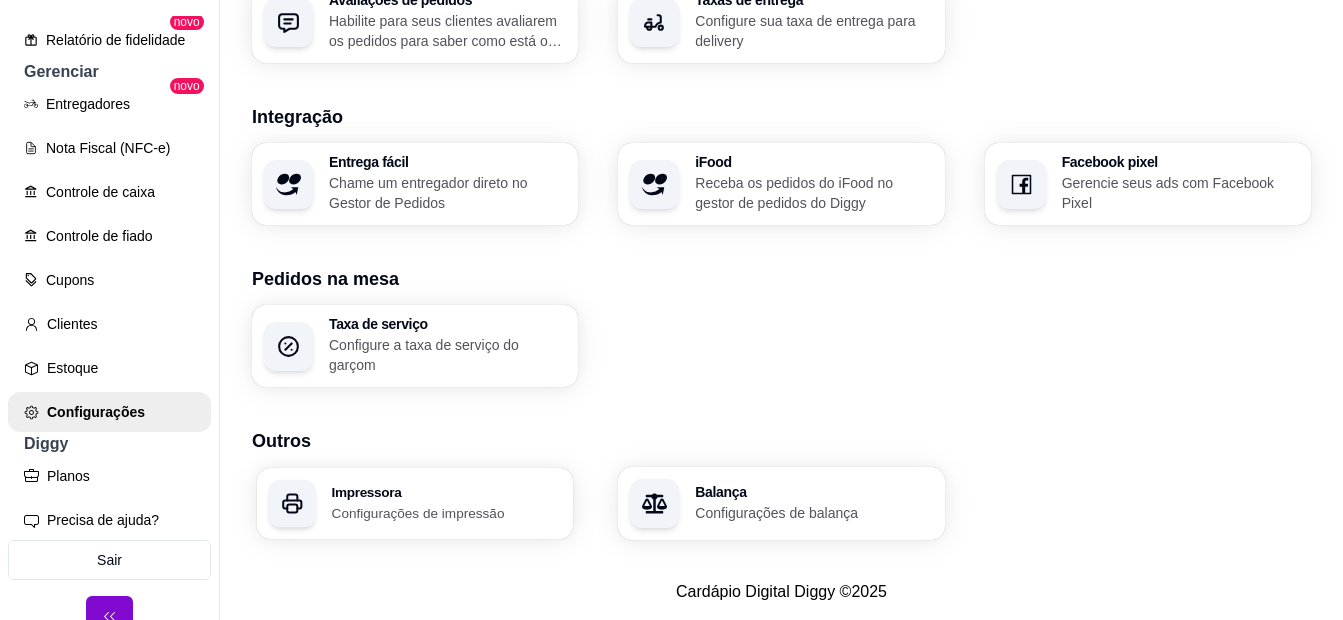 click on "Configurações de impressão" at bounding box center (447, 512) 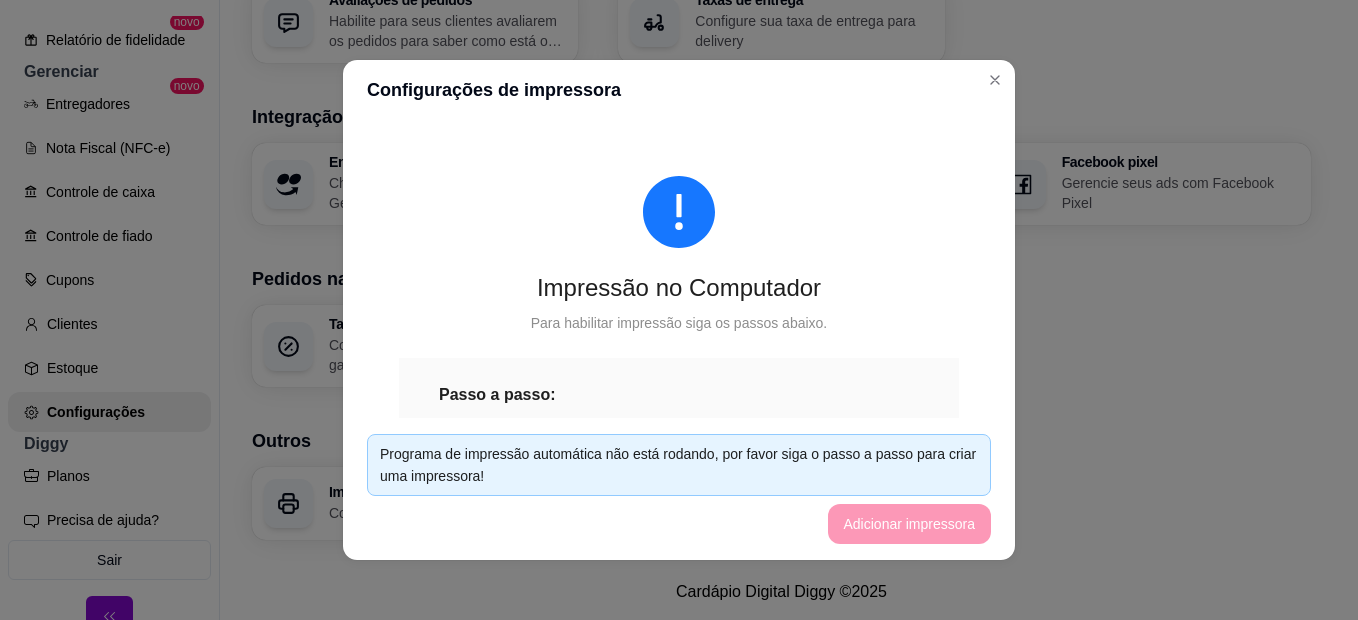 scroll, scrollTop: 4, scrollLeft: 0, axis: vertical 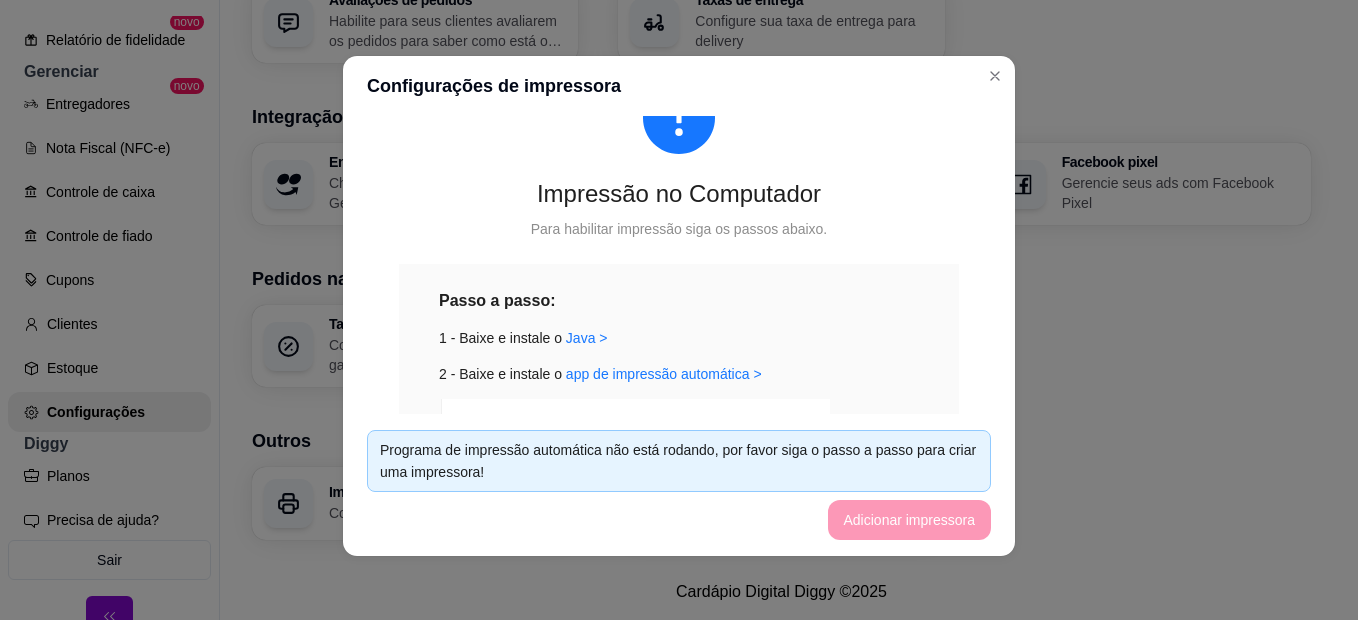 click on "Programa de impressão automática não está rodando, por favor siga o passo a passo para criar uma impressora! Adicionar impressora" at bounding box center [679, 485] 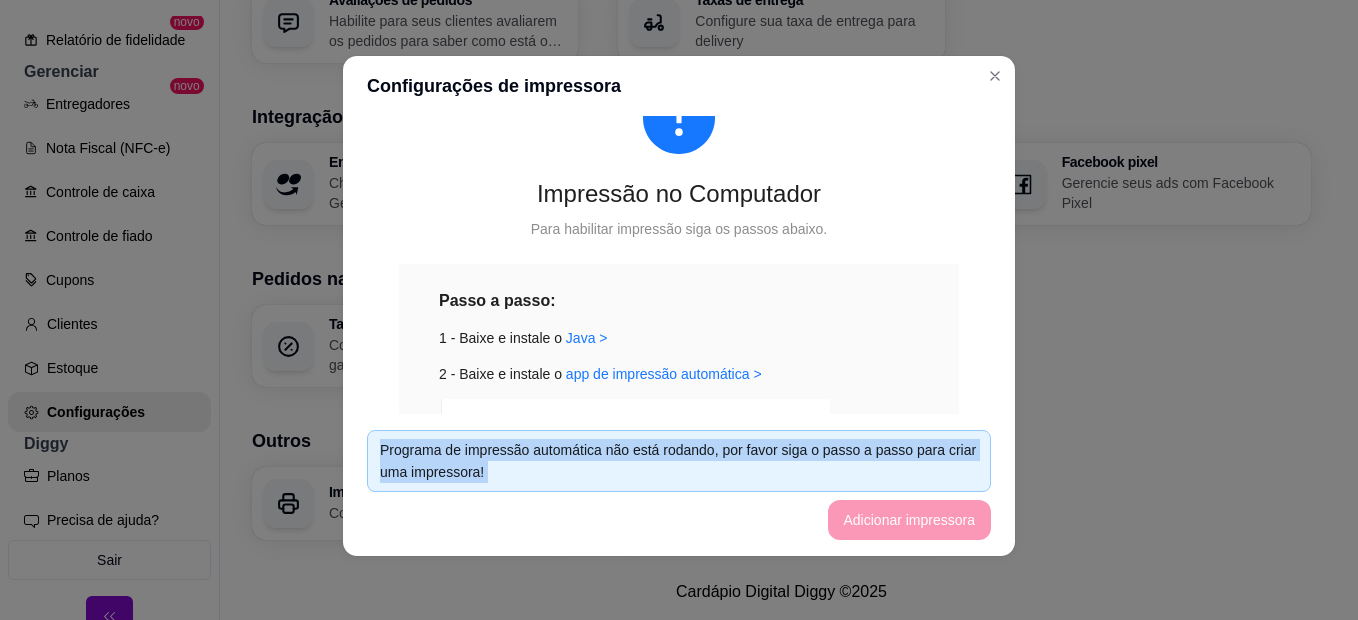 click on "Programa de impressão automática não está rodando, por favor siga o passo a passo para criar uma impressora! Adicionar impressora" at bounding box center [679, 485] 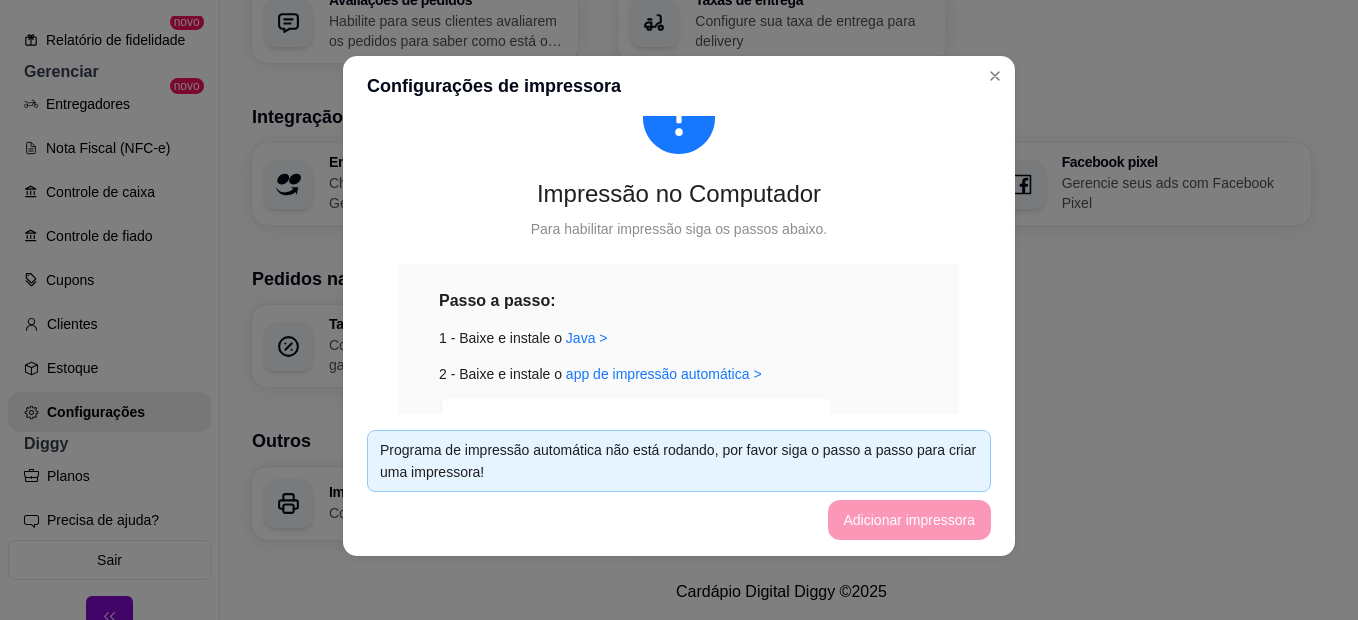click on "Programa de impressão automática não está rodando, por favor siga o passo a passo para criar uma impressora! Adicionar impressora" at bounding box center [679, 485] 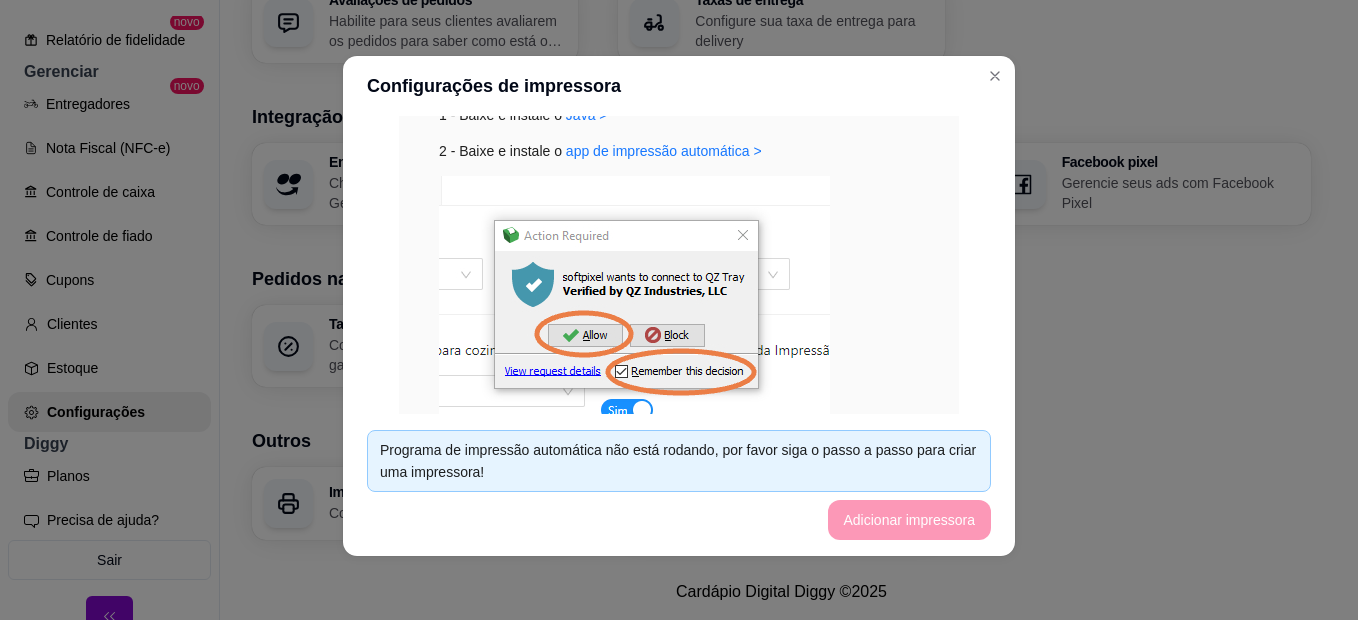scroll, scrollTop: 512, scrollLeft: 0, axis: vertical 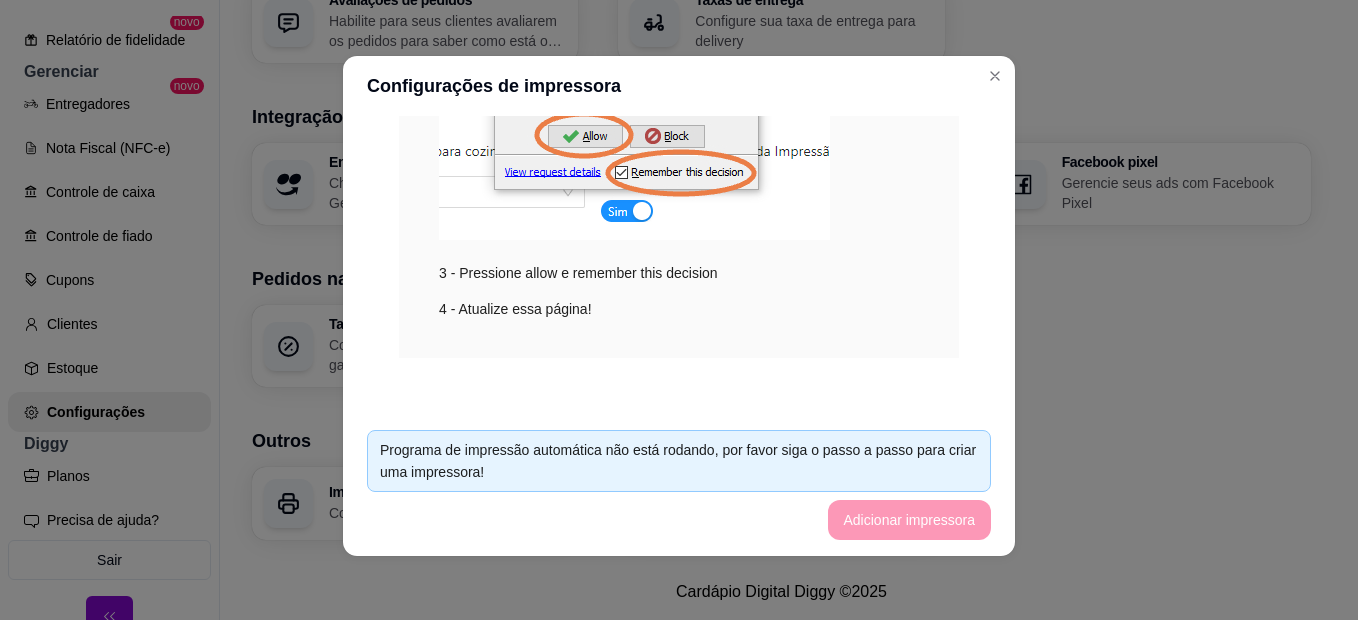 click on "Programa de impressão automática não está rodando, por favor siga o passo a passo para criar uma impressora! Adicionar impressora" at bounding box center (679, 485) 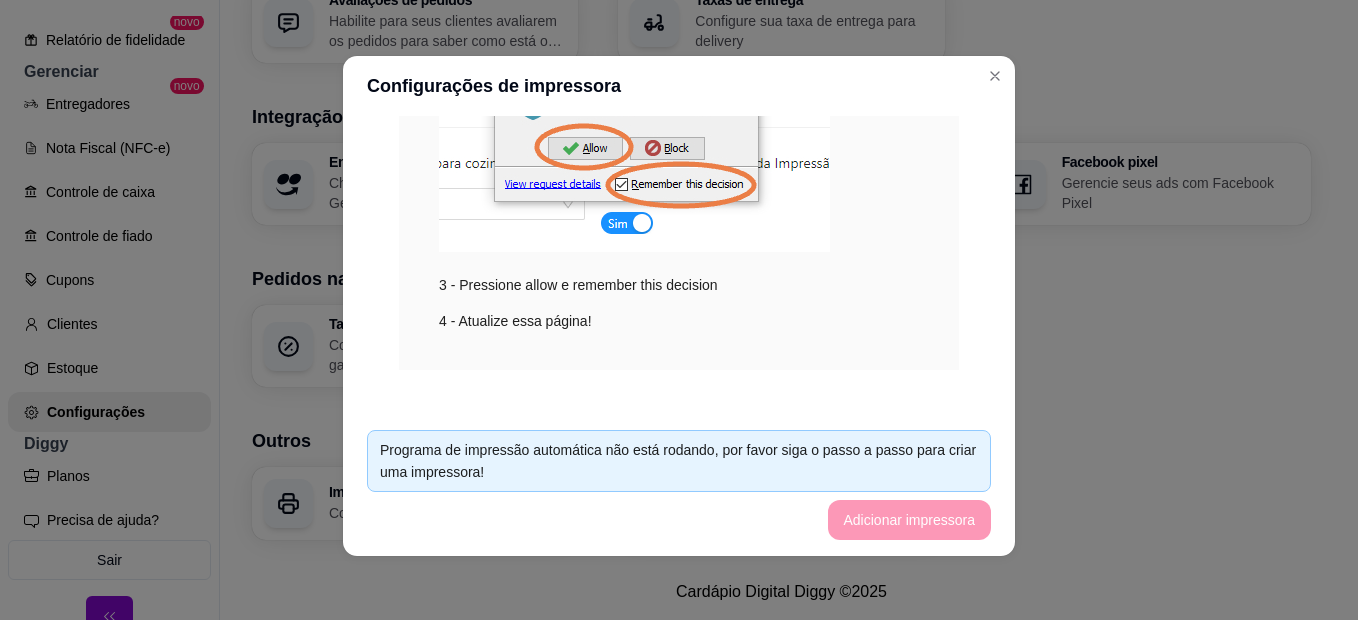 scroll, scrollTop: 512, scrollLeft: 0, axis: vertical 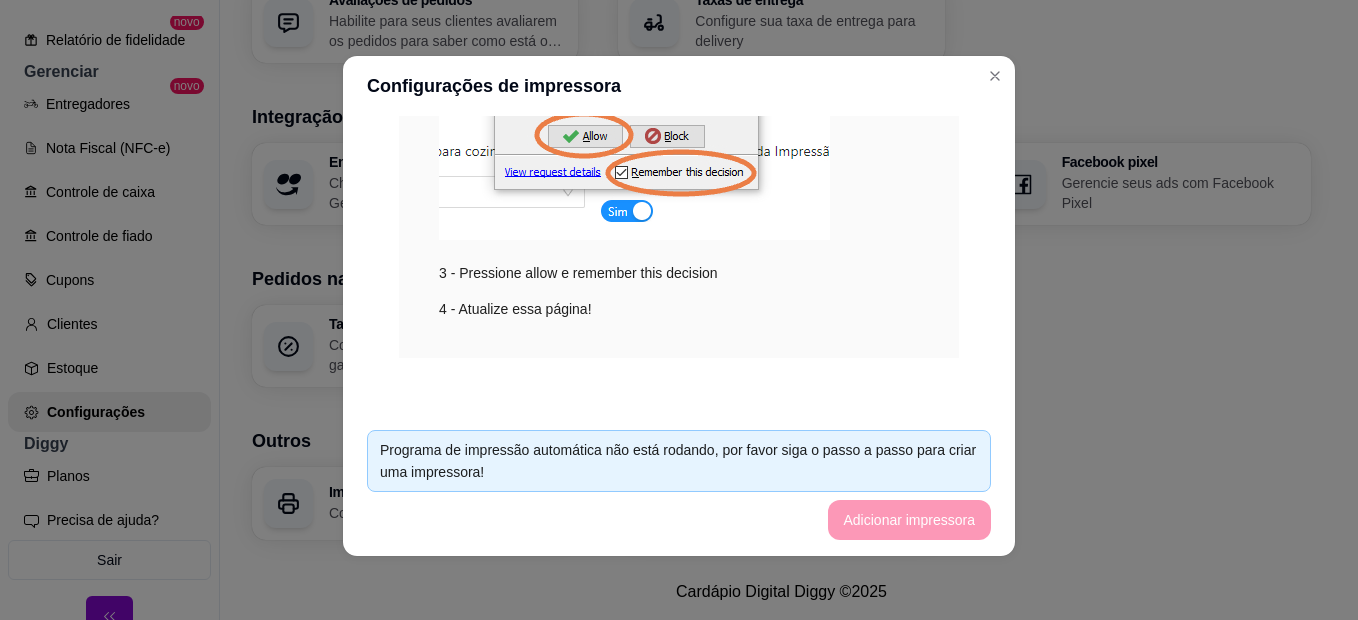 click on "4 - Atualize essa página!" at bounding box center (679, 309) 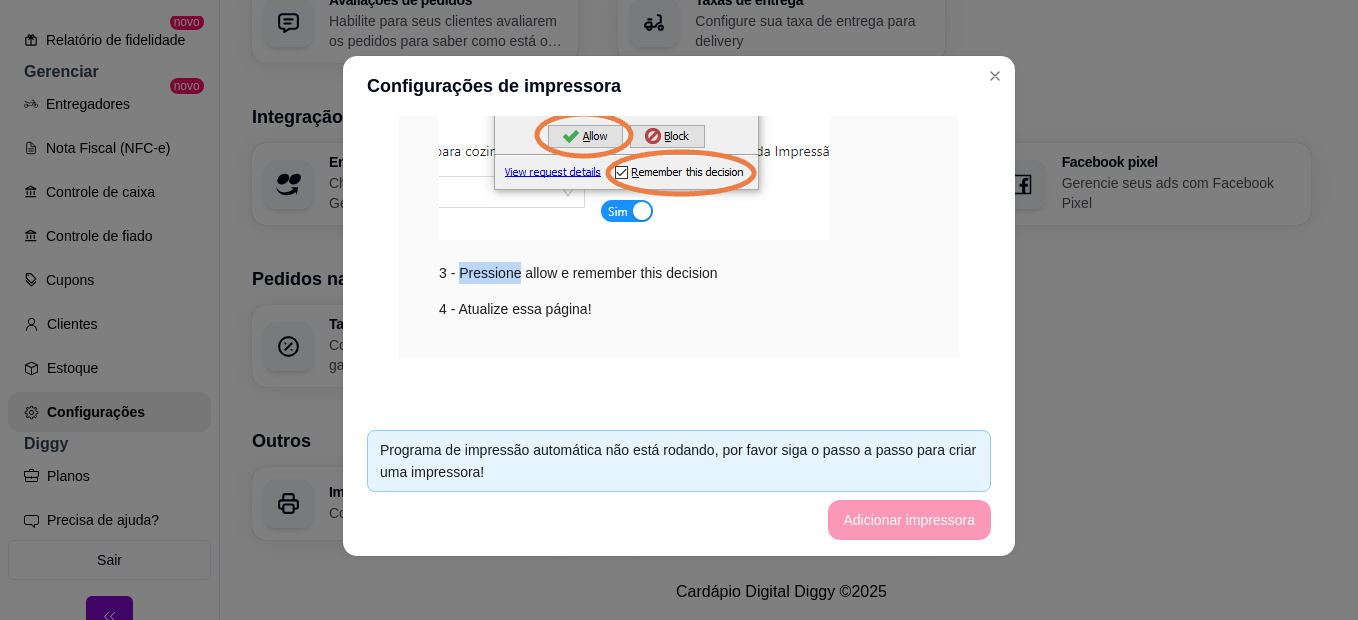 click on "3 - Pressione allow e remember this decision" at bounding box center [679, 130] 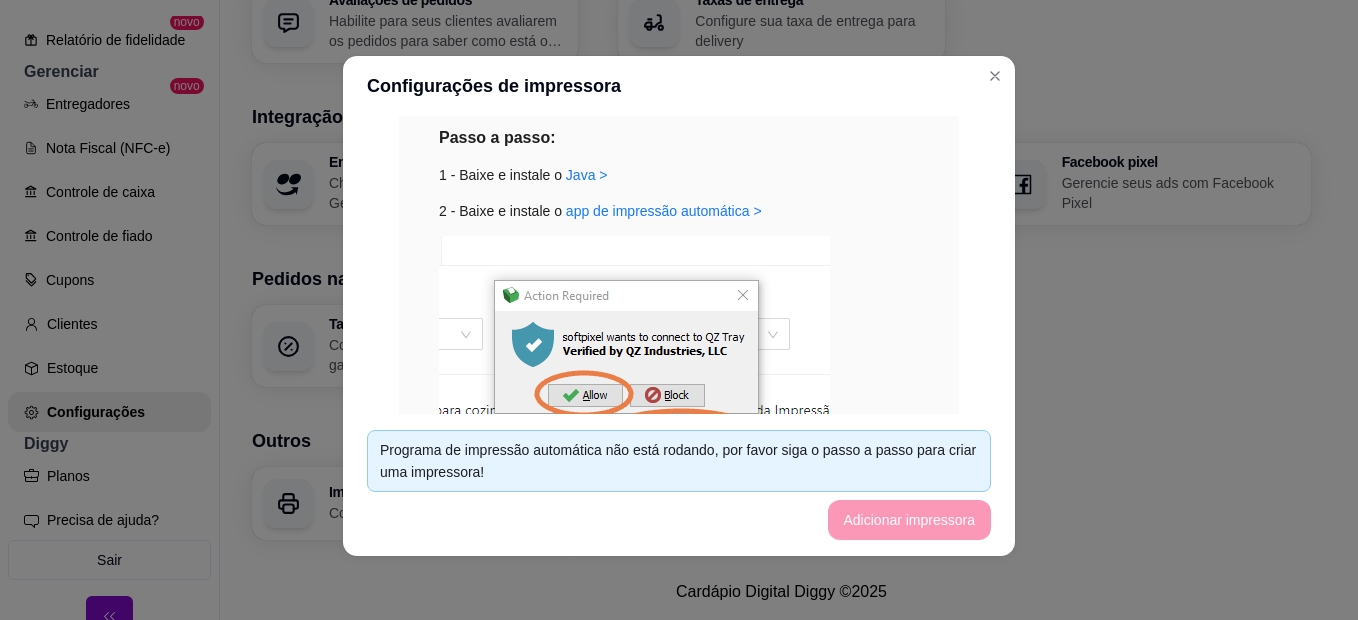 scroll, scrollTop: 212, scrollLeft: 0, axis: vertical 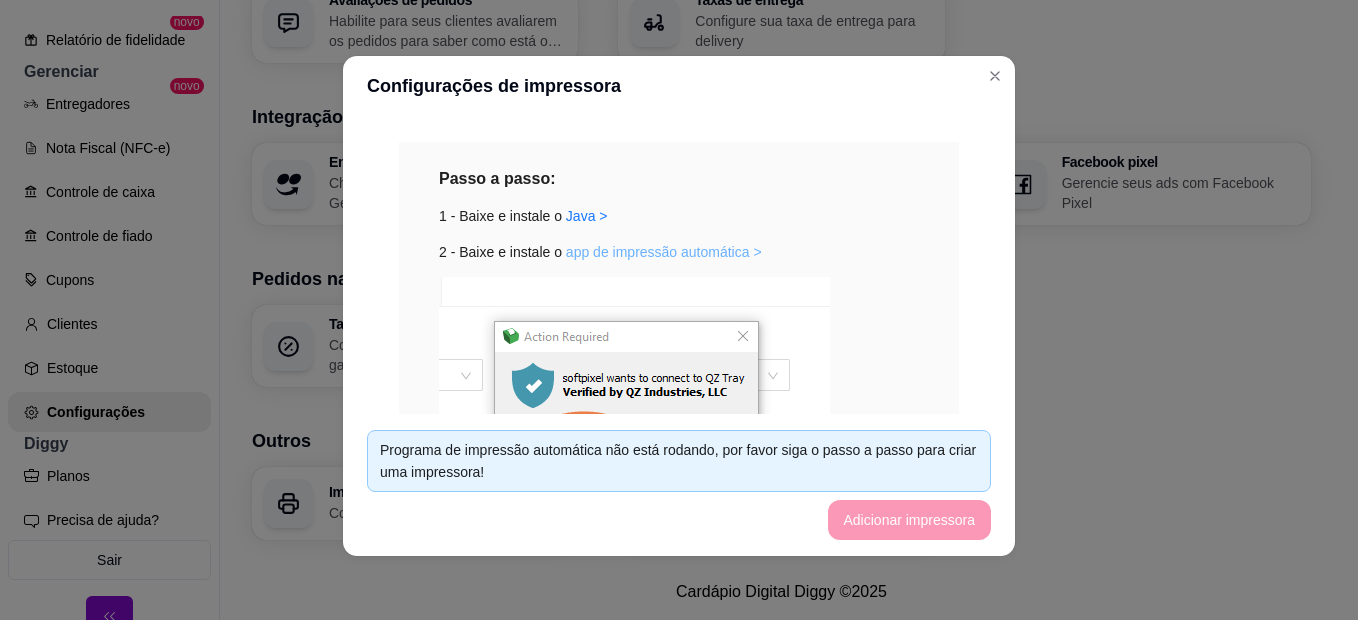 click on "app de impressão automática >" at bounding box center (664, 252) 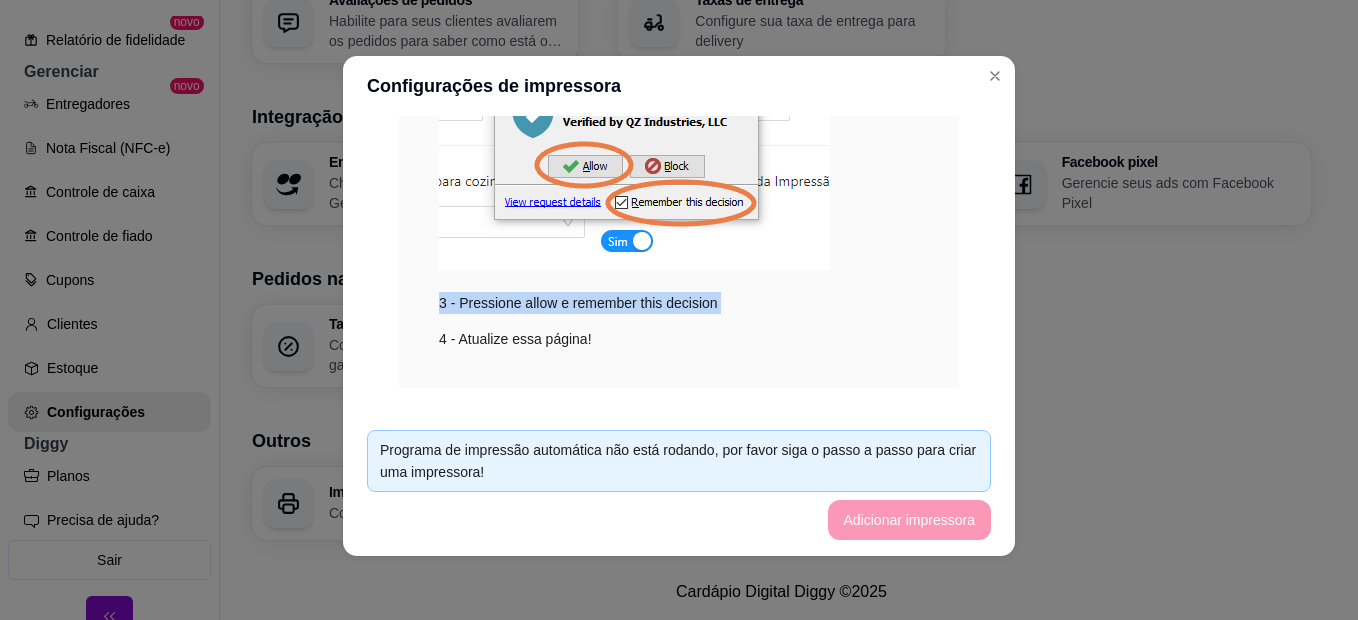 scroll, scrollTop: 512, scrollLeft: 0, axis: vertical 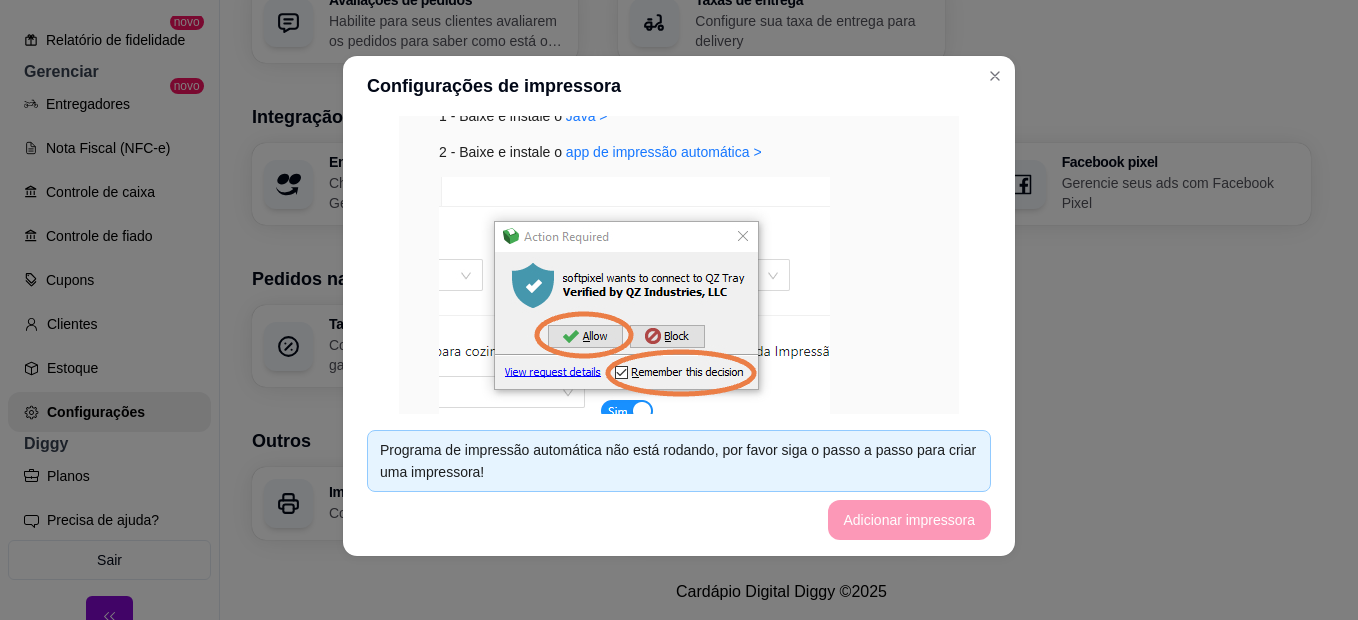 click at bounding box center [634, 308] 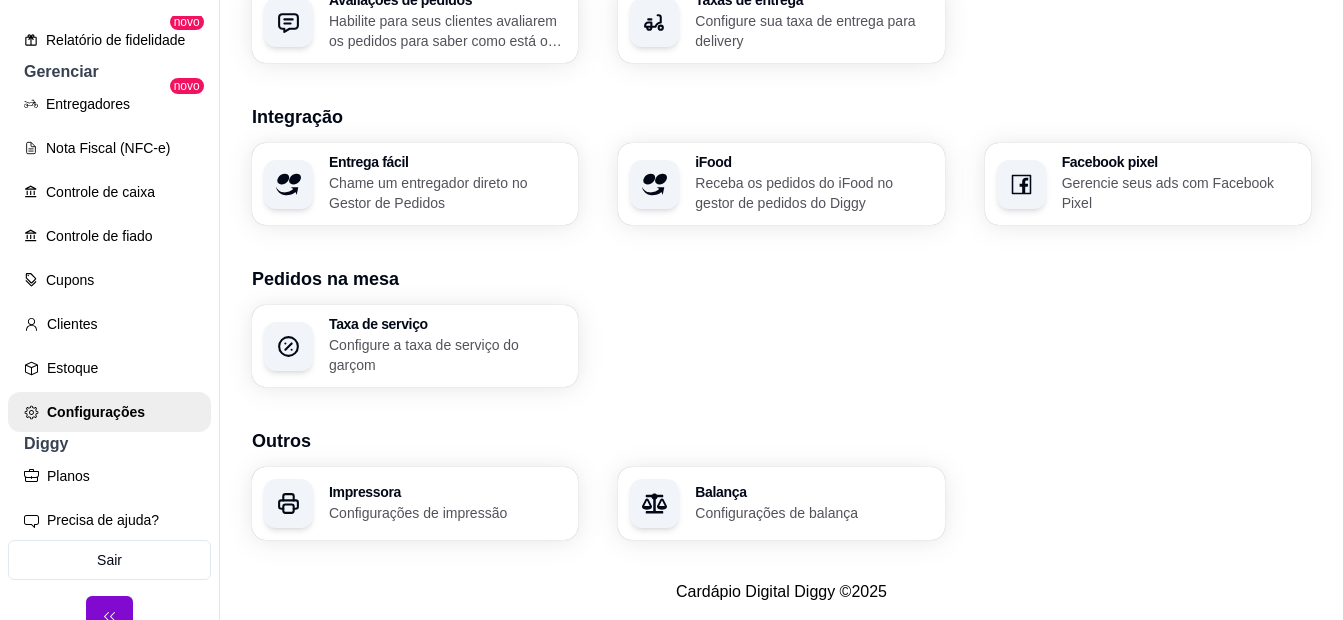 click on "Loja Informações da loja Principais informações da sua loja como endereço, nome e mais Customize o menu Altere as cores e interface do menu Usuários Gerencie os usuários da sua loja Horário de funcionamento Configure o cronograma de funcionamento da sua loja Pausa programada Configure uma pausa programada, para sua loja fechar em um período específico Pagamentos Configure os métodos de pagamentos que sua loja aceita Pagamento Online Otimize seu tempo, ganhe segurança e praticidade Cashback Configure uma porcentagem de cashback para incentivar seus clientes a comprarem em sua loja Pedidos Receber pedidos Configure o número do seu WhatsApp, gestor de pedidos e outros Tipos de pedidos Configure entrega, retirada, comer no local e tempo de entrega e de retirada Configurações do PDV Configure seu PDV Númeração sequencial de pedidos Habilite a númeração sequencial de pedidos Valor mínimo de pedido Defina um valor mínimo para pedidos na sua loja Pedidos agendados Avaliações de pedidos iFood" at bounding box center [781, -85] 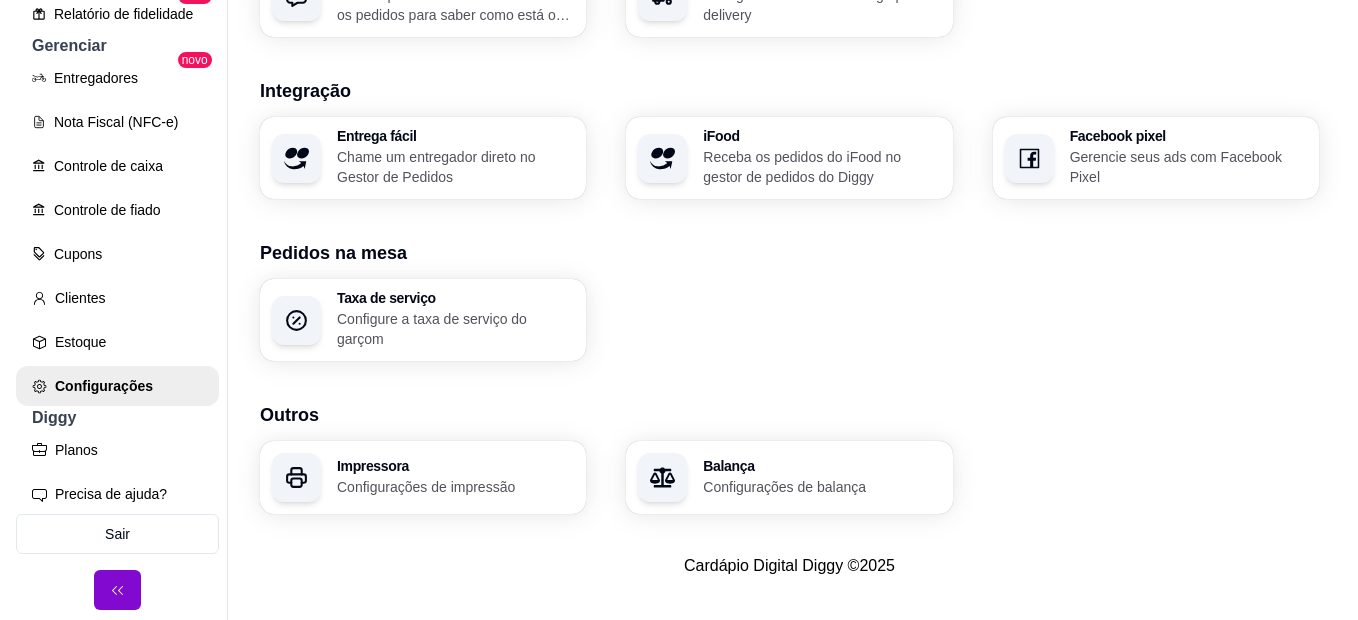 scroll, scrollTop: 32, scrollLeft: 0, axis: vertical 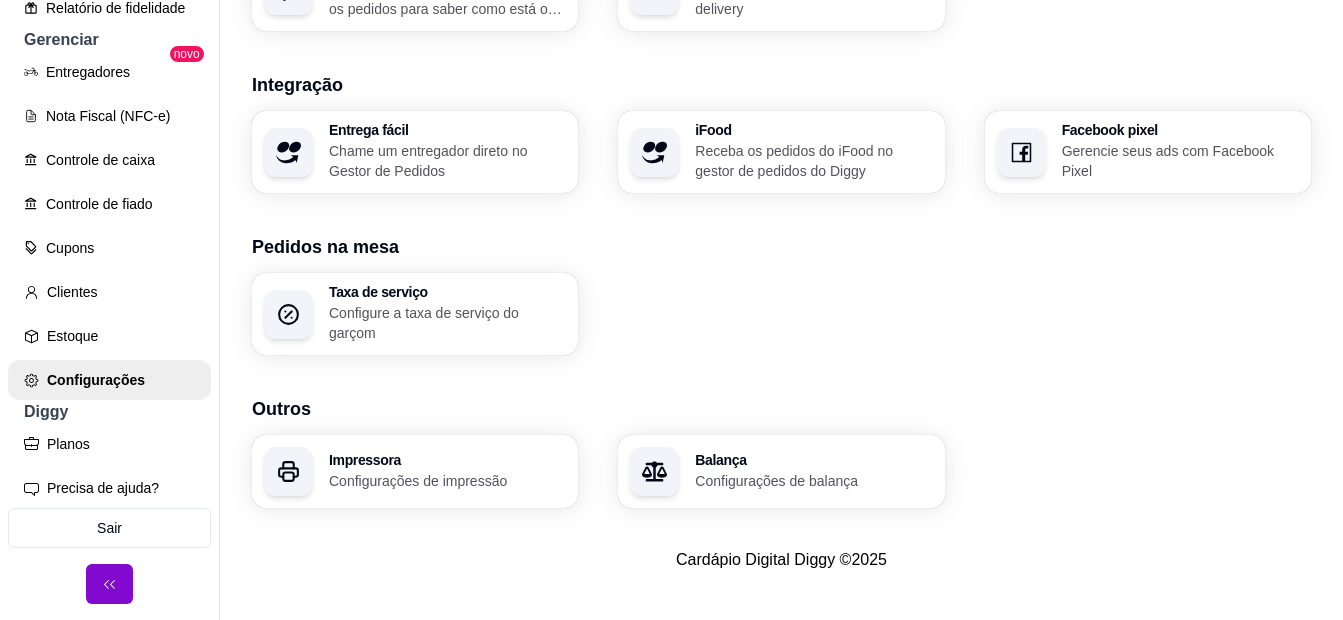 click on "Configurações de impressão" at bounding box center (447, 481) 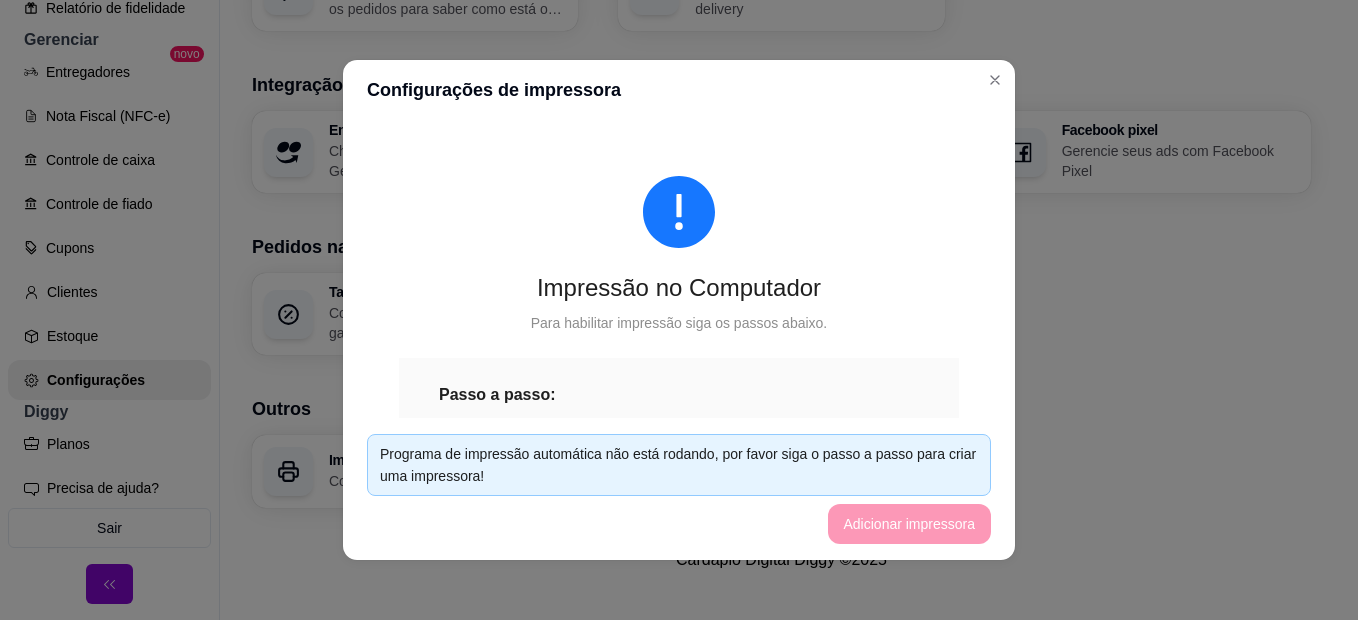 scroll, scrollTop: 4, scrollLeft: 0, axis: vertical 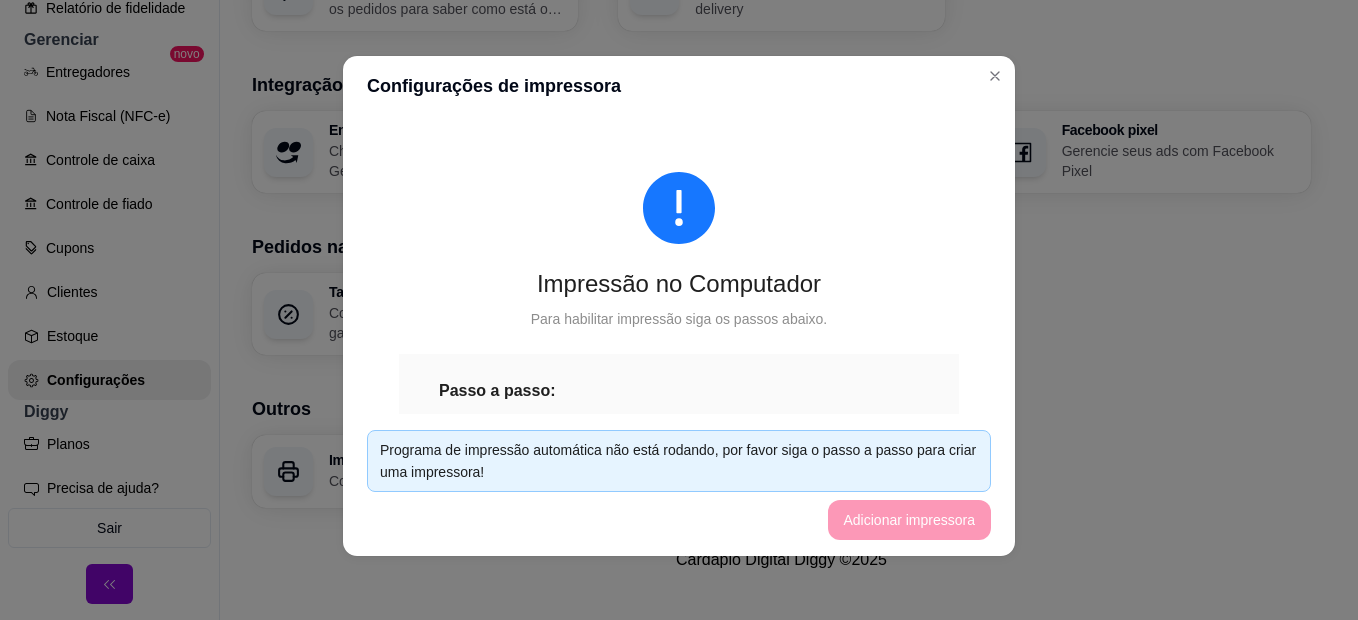 click on "Passo a passo:" at bounding box center (497, 390) 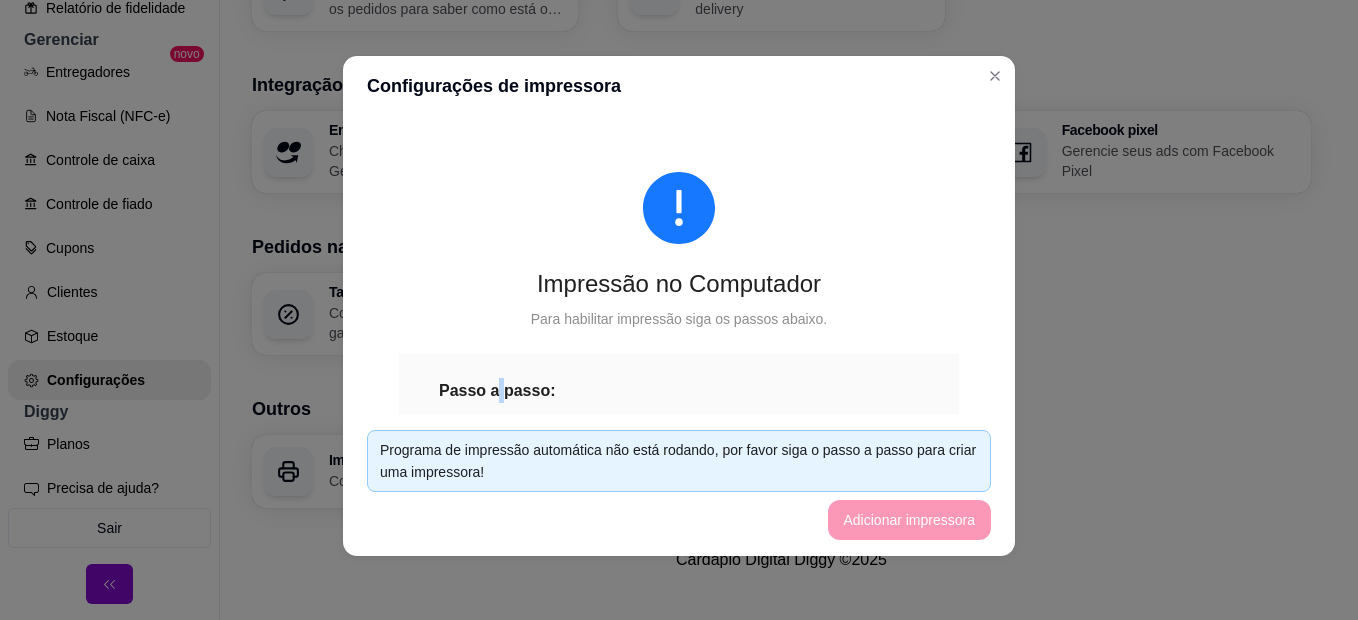 click on "Passo a passo:" at bounding box center [497, 390] 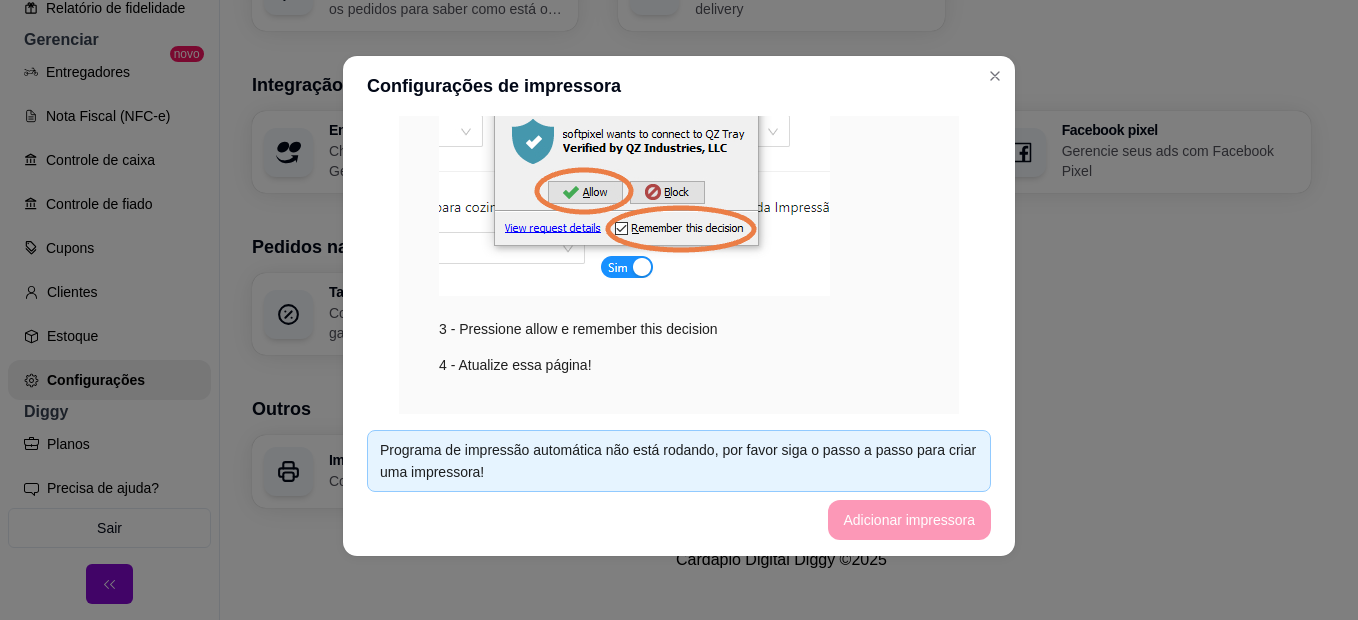 scroll, scrollTop: 512, scrollLeft: 0, axis: vertical 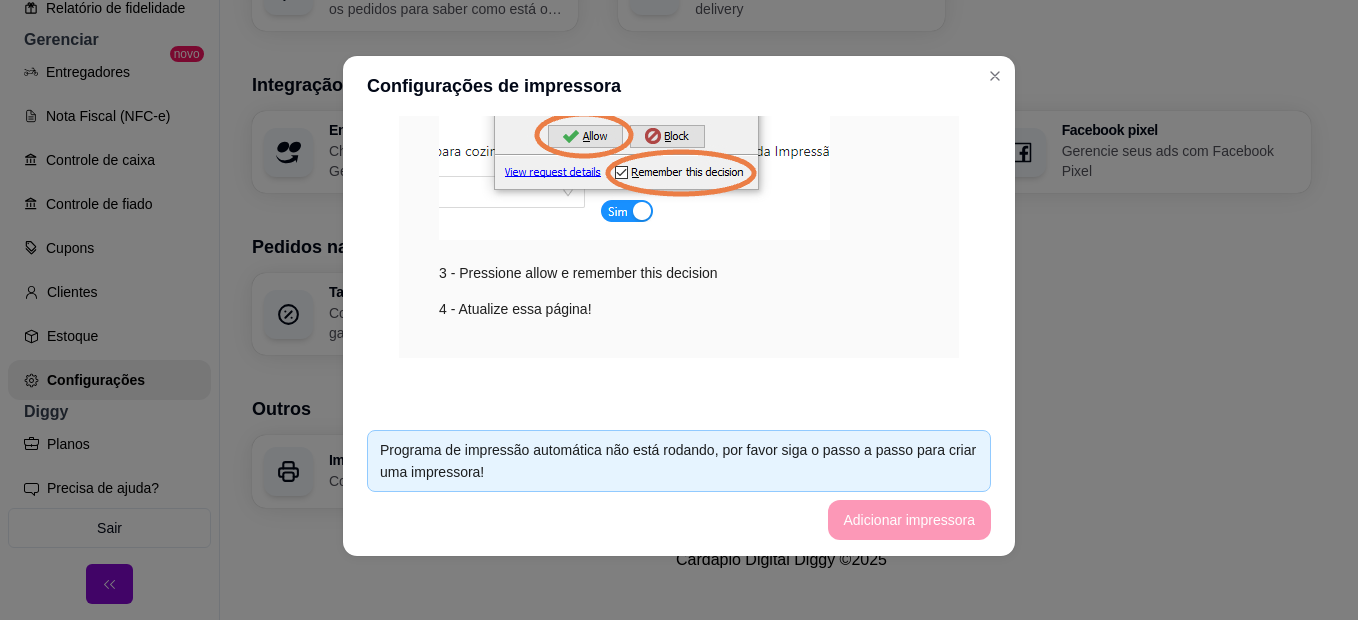 click at bounding box center (634, 108) 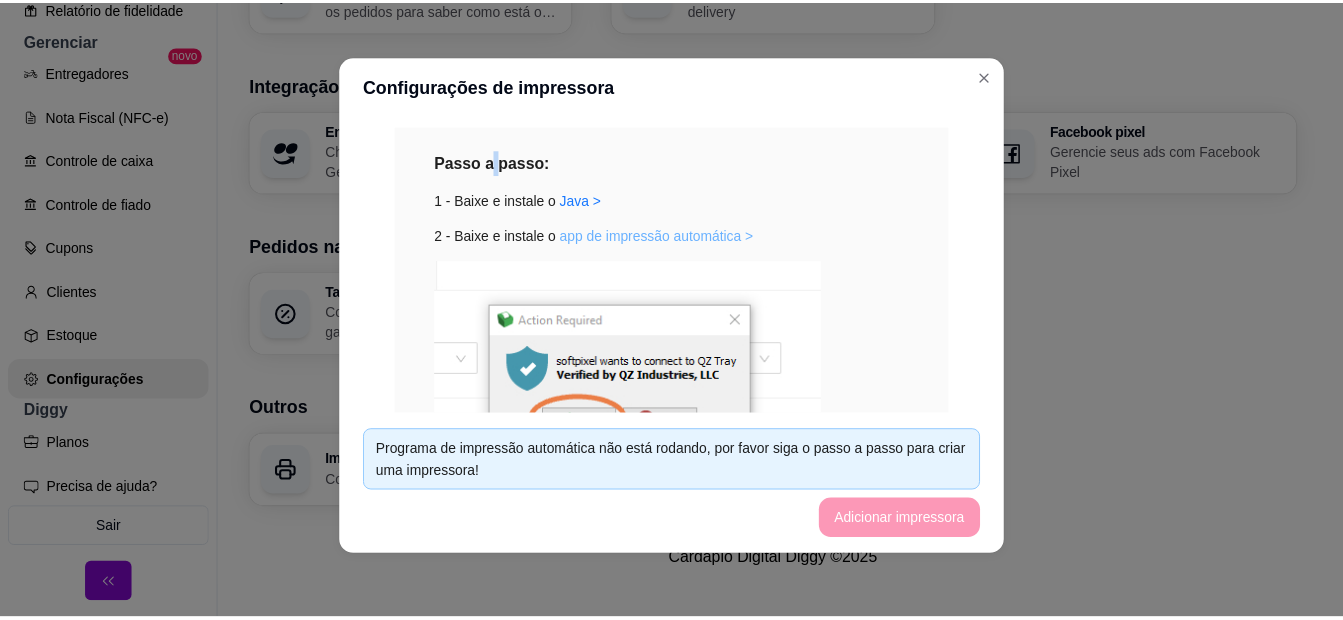 scroll, scrollTop: 212, scrollLeft: 0, axis: vertical 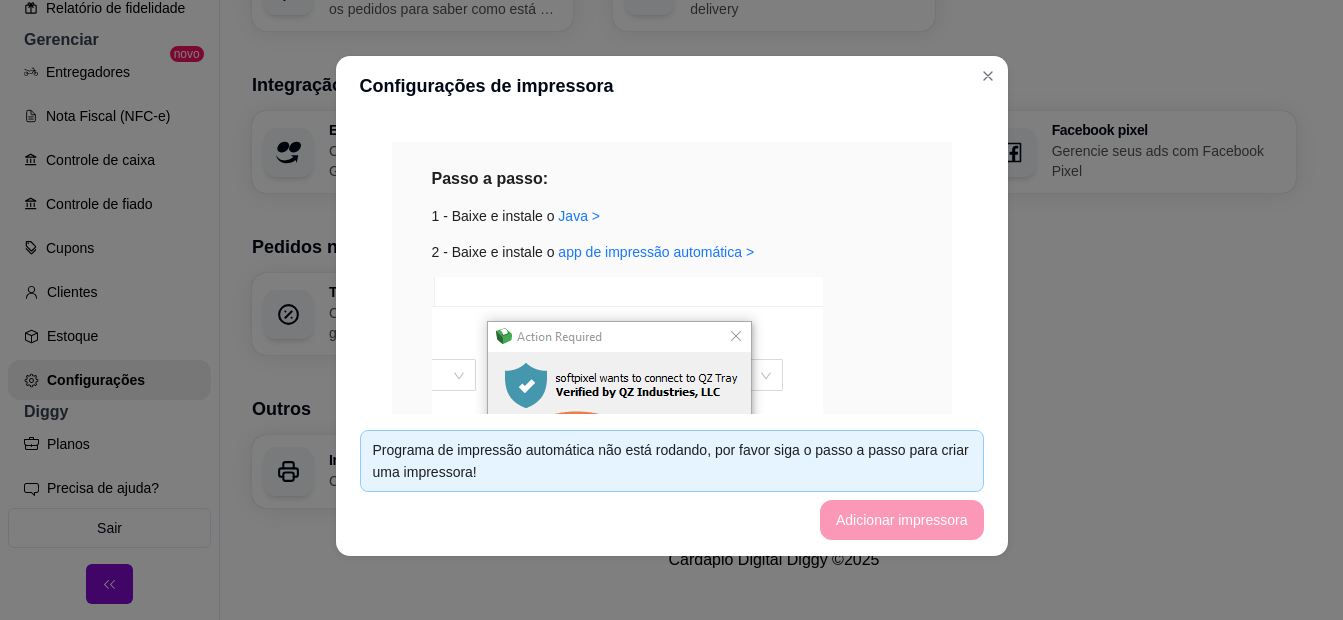click on "Integração" at bounding box center [774, 85] 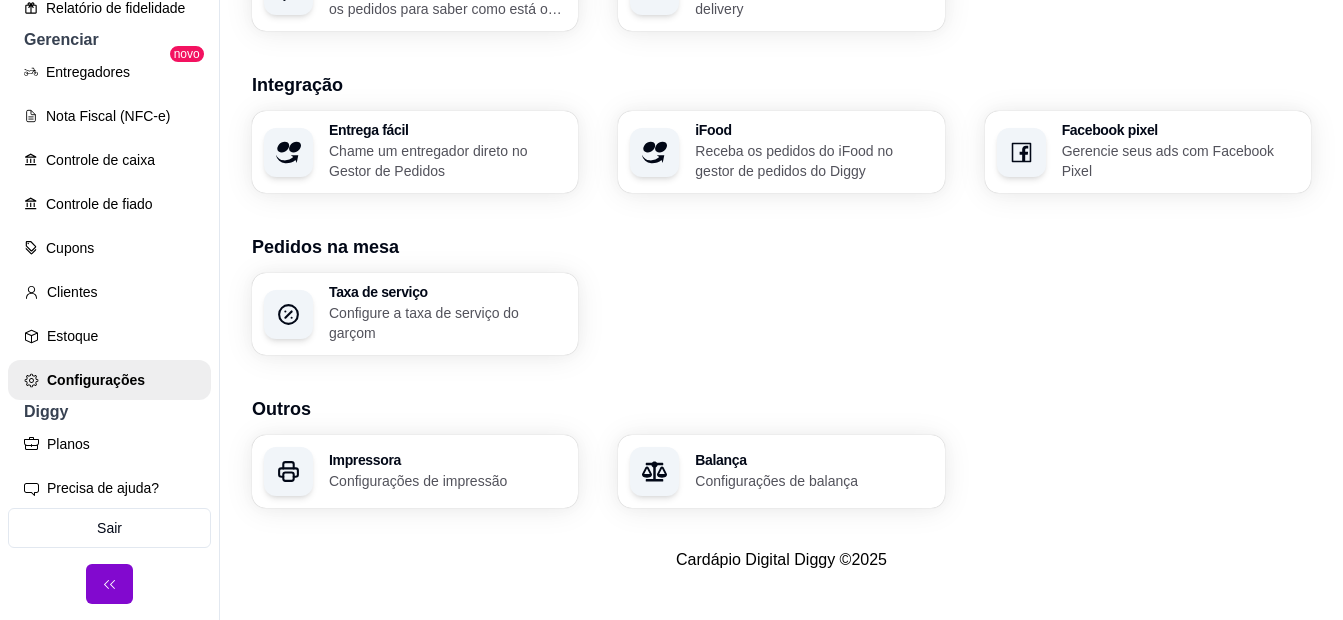click on "Integração" at bounding box center [781, 85] 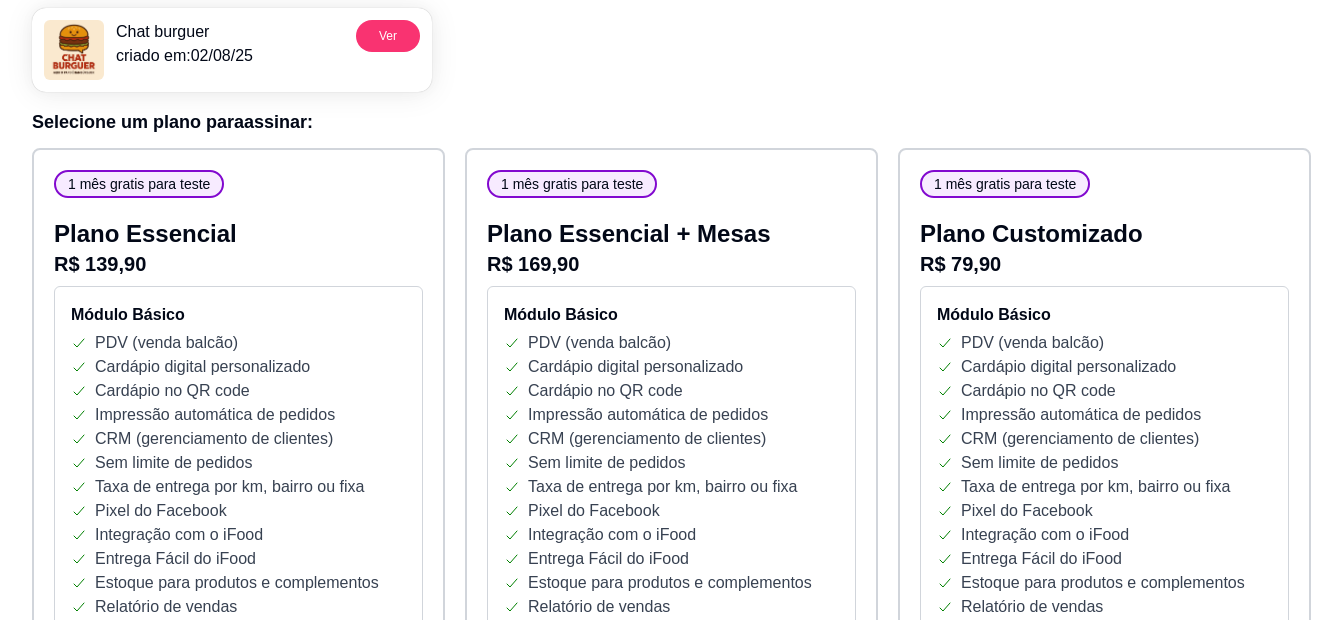 scroll, scrollTop: 300, scrollLeft: 0, axis: vertical 